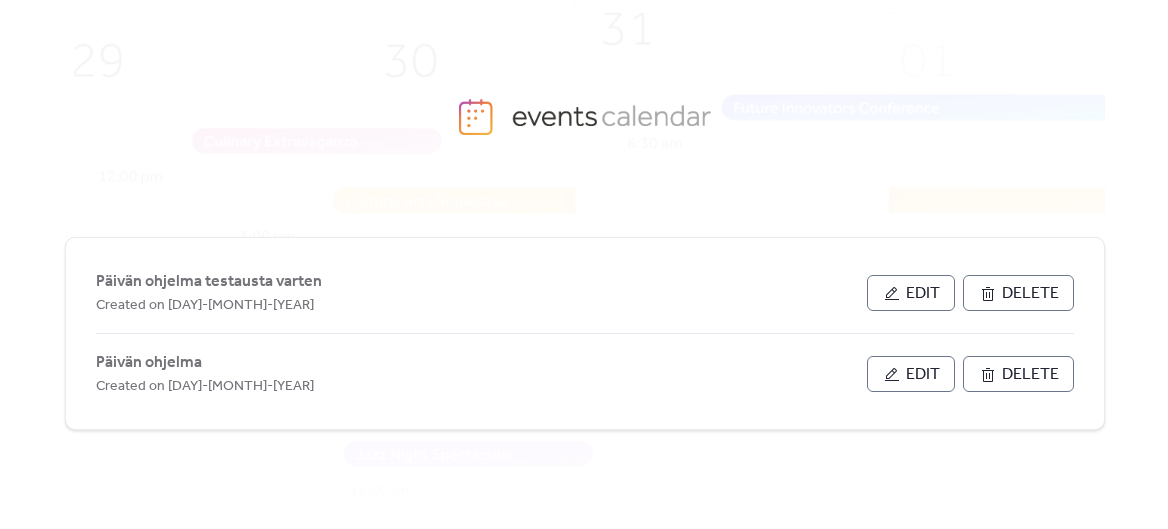 scroll, scrollTop: 0, scrollLeft: 0, axis: both 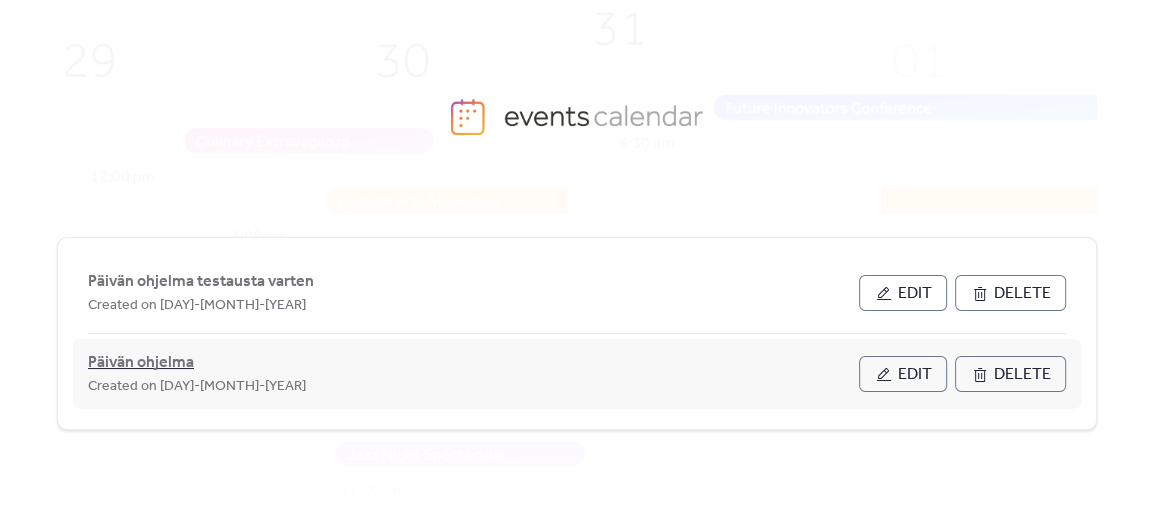click on "Päivän ohjelma" at bounding box center (141, 363) 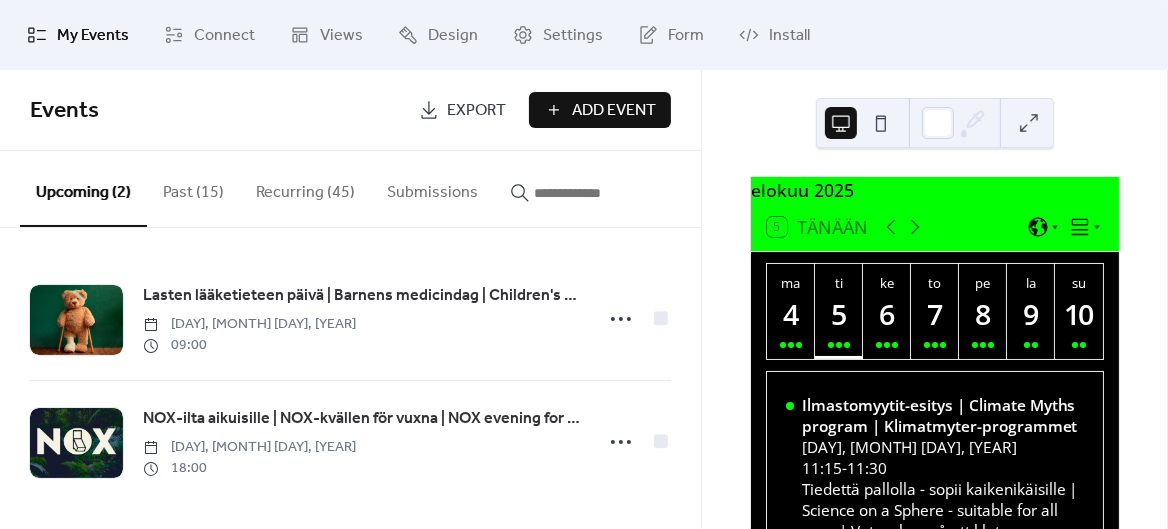click on "Recurring (45)" at bounding box center (305, 188) 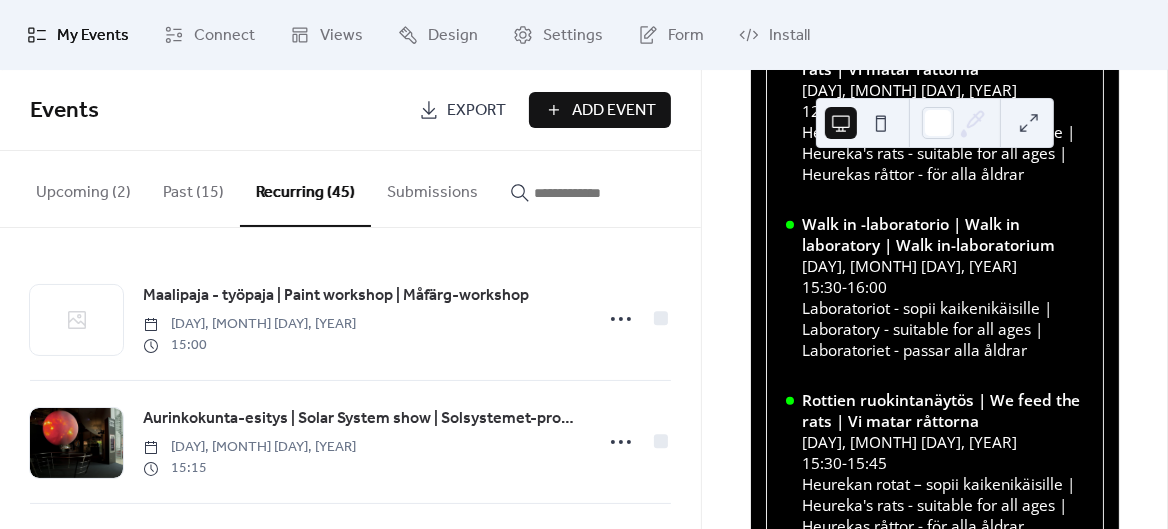 scroll, scrollTop: 819, scrollLeft: 0, axis: vertical 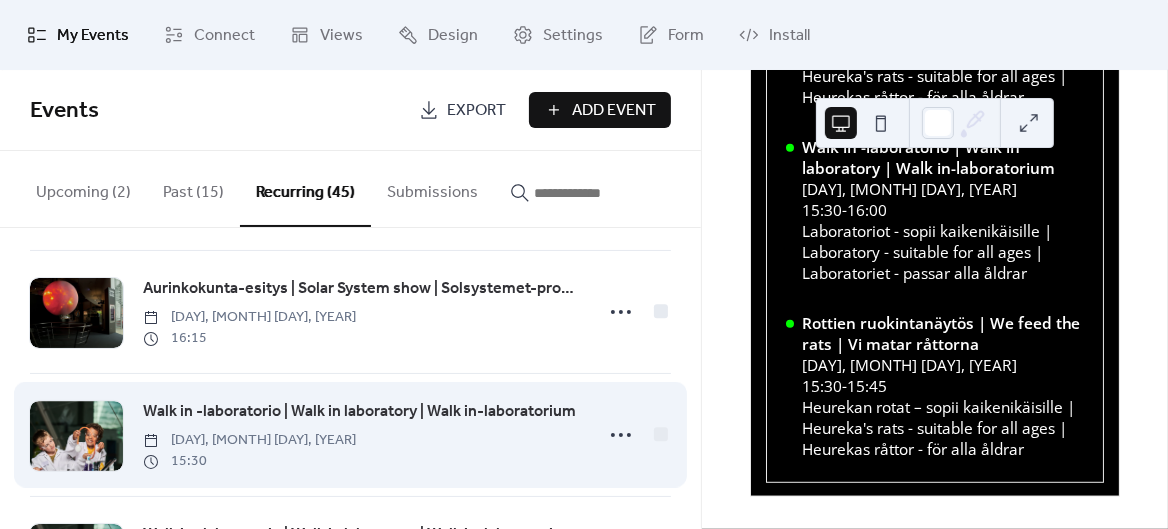 click on "Walk in -laboratorio | Walk in laboratory | Walk in-laboratorium" at bounding box center (359, 412) 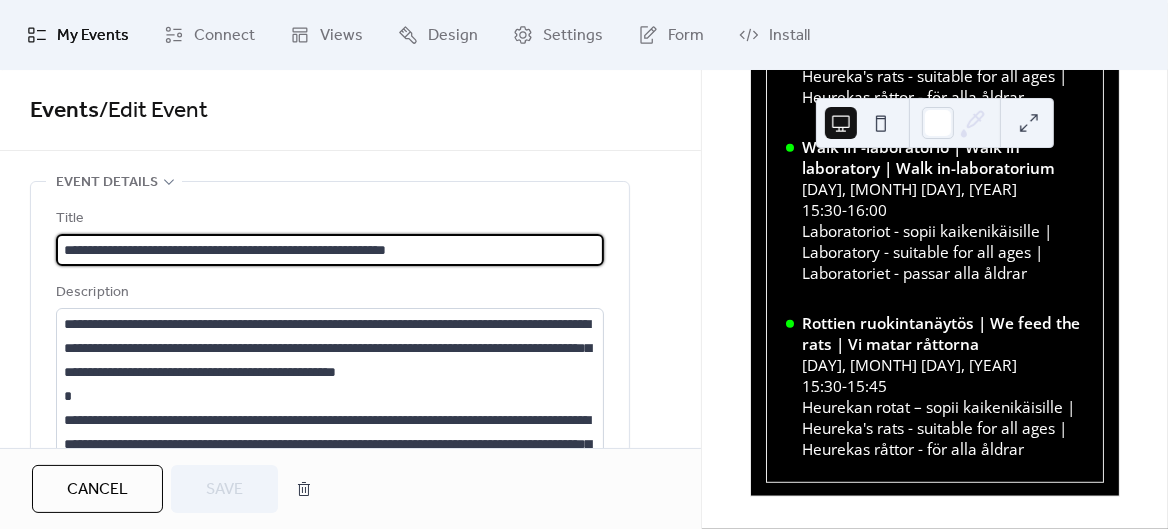 type on "**********" 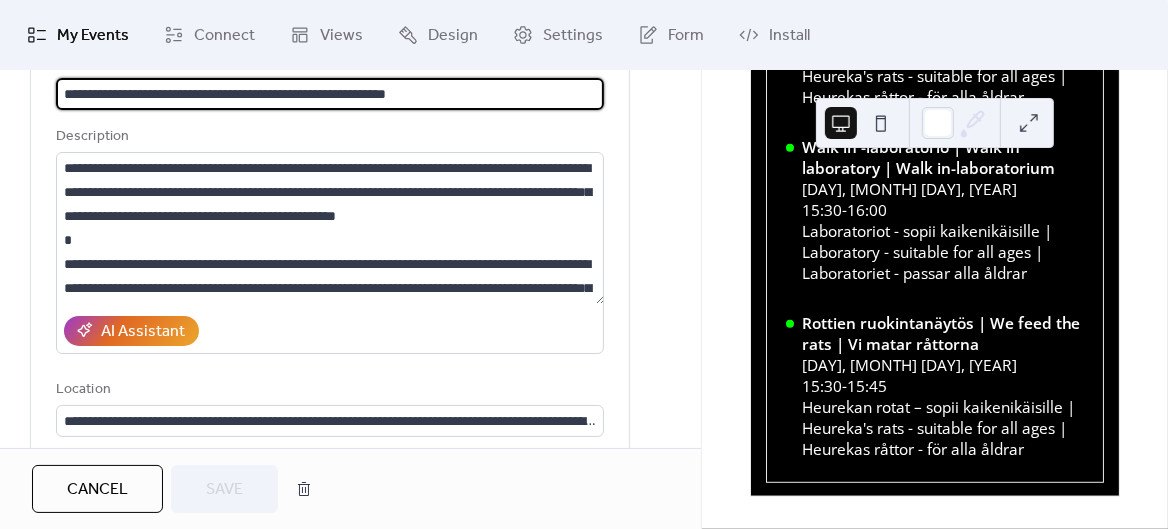 scroll, scrollTop: 162, scrollLeft: 0, axis: vertical 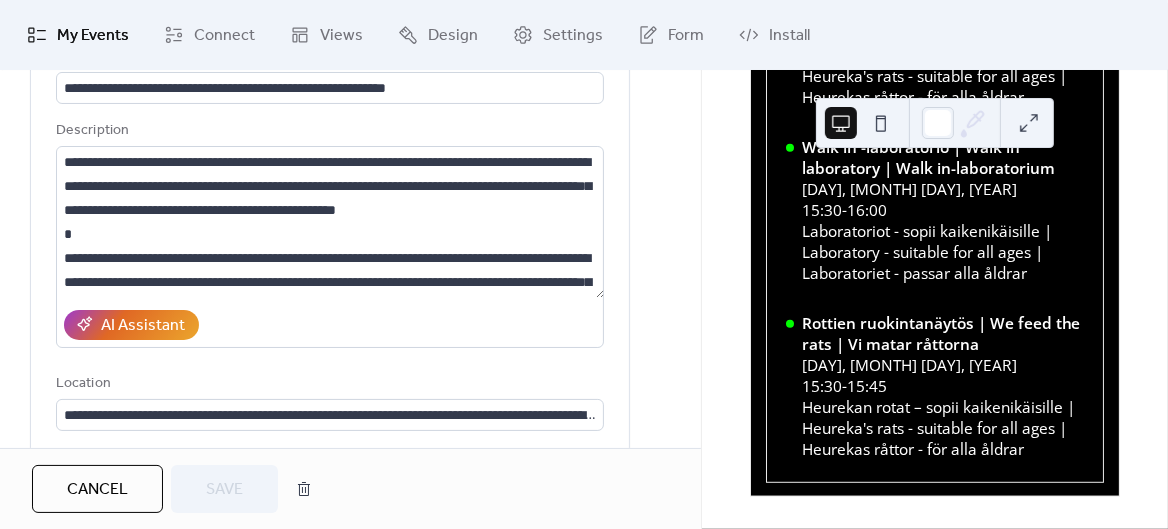 click on "Cancel" at bounding box center (97, 490) 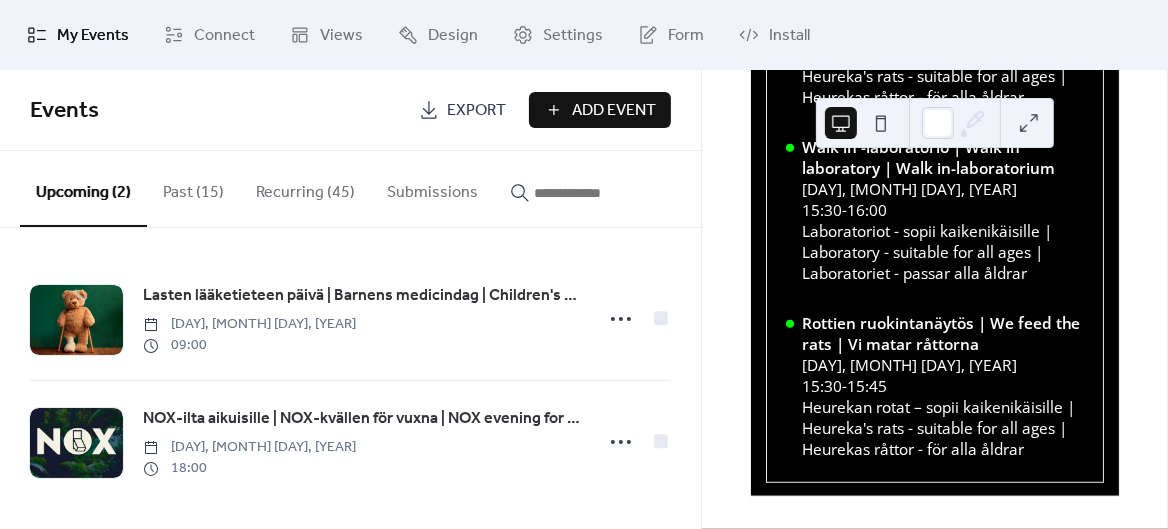 click on "Recurring (45)" at bounding box center [305, 188] 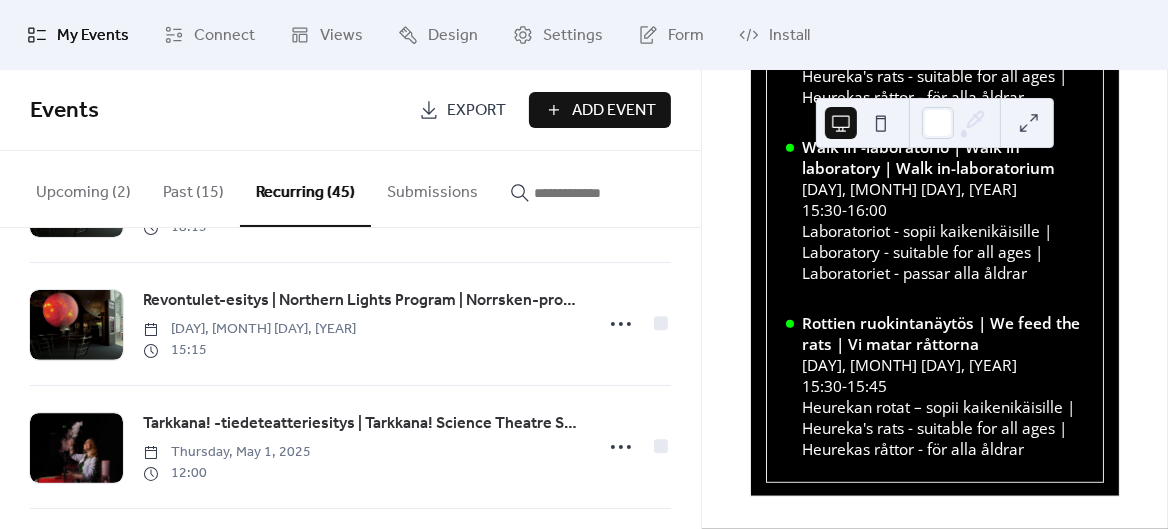 scroll, scrollTop: 374, scrollLeft: 0, axis: vertical 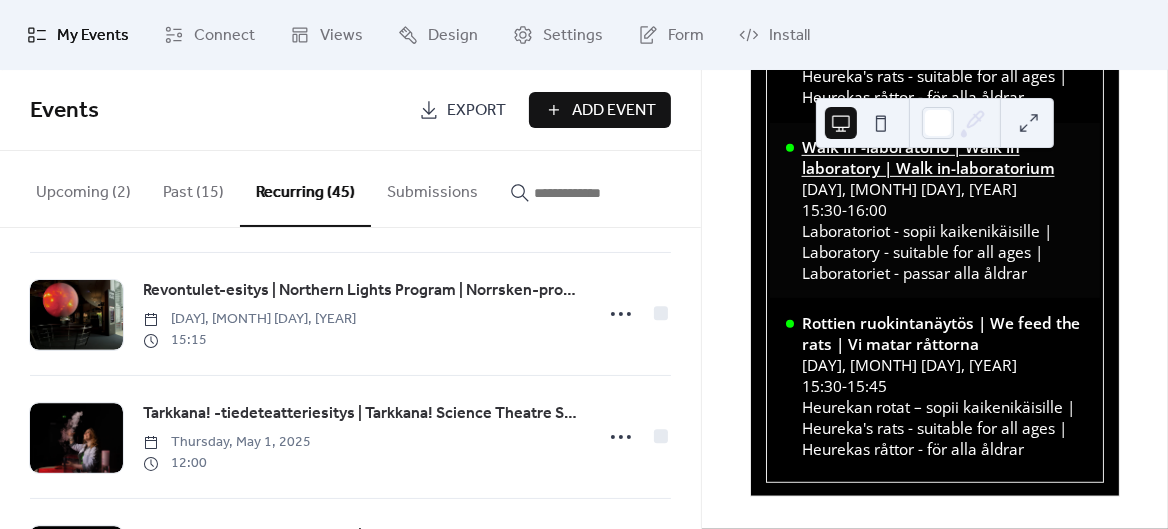 click on "Walk in -laboratorio | Walk in laboratory | Walk in-laboratorium" at bounding box center (943, 158) 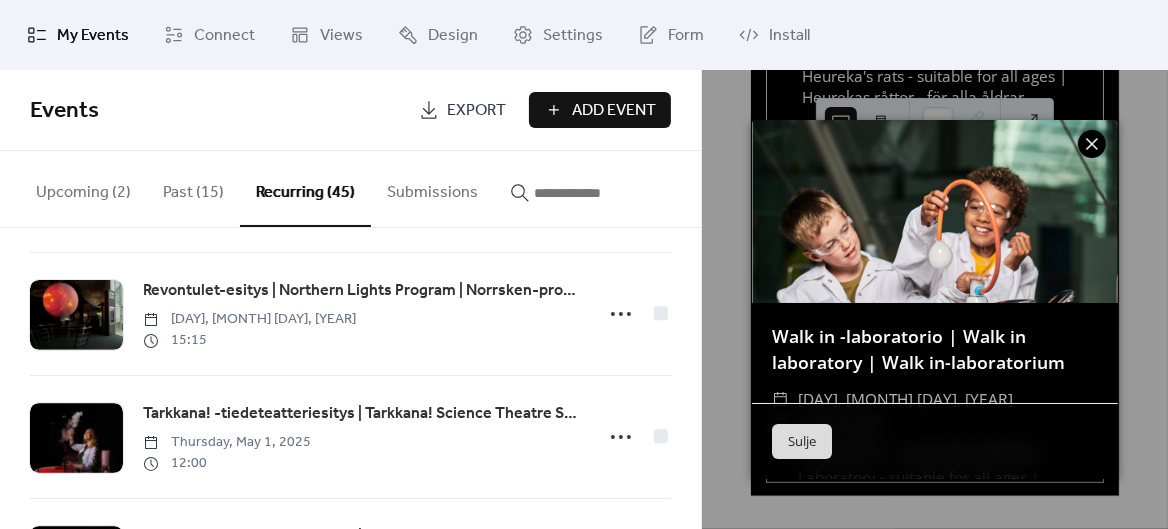 click 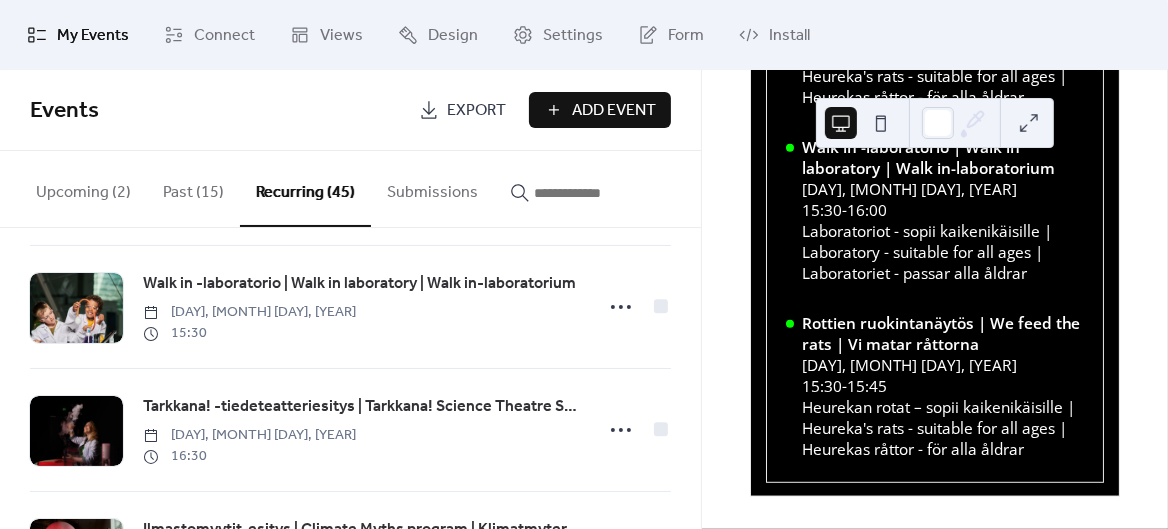 scroll, scrollTop: 3024, scrollLeft: 0, axis: vertical 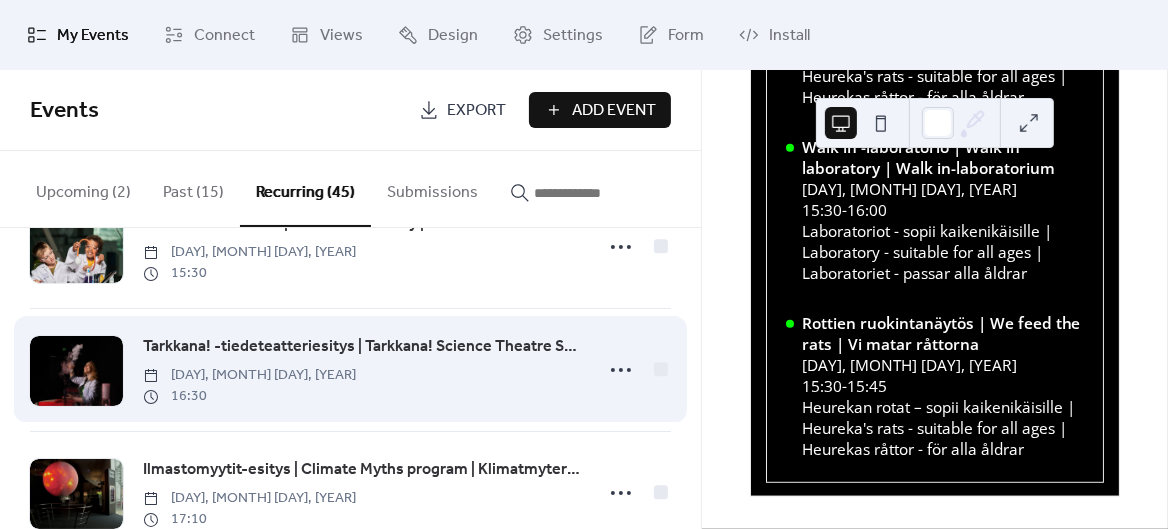 click on "Tarkkana! -tiedeteatteriesitys | Tarkkana! Science Theatre Show | Tarkkana!-vetenskapsteater" at bounding box center (361, 347) 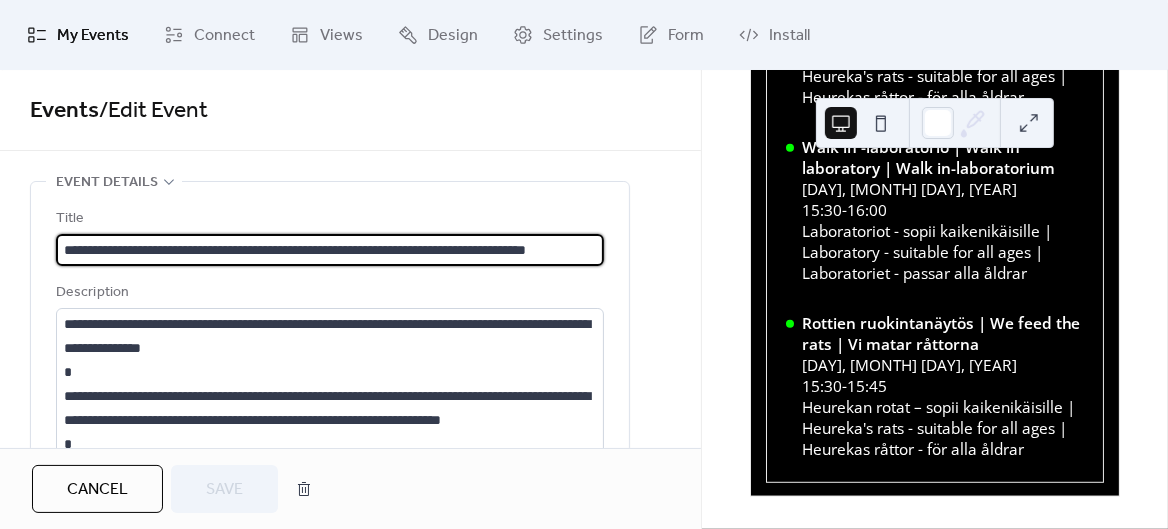 scroll, scrollTop: 0, scrollLeft: 26, axis: horizontal 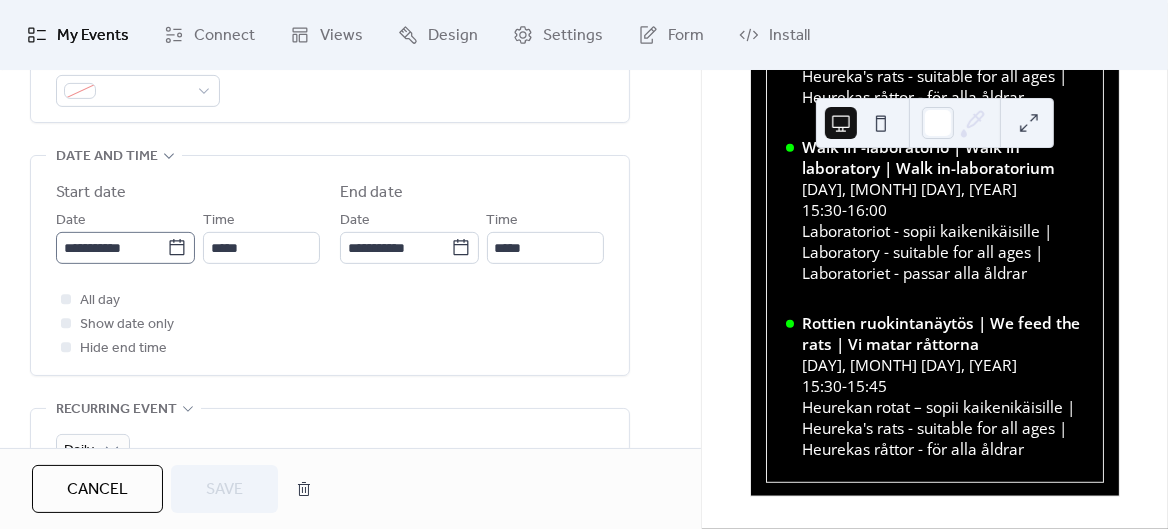 click 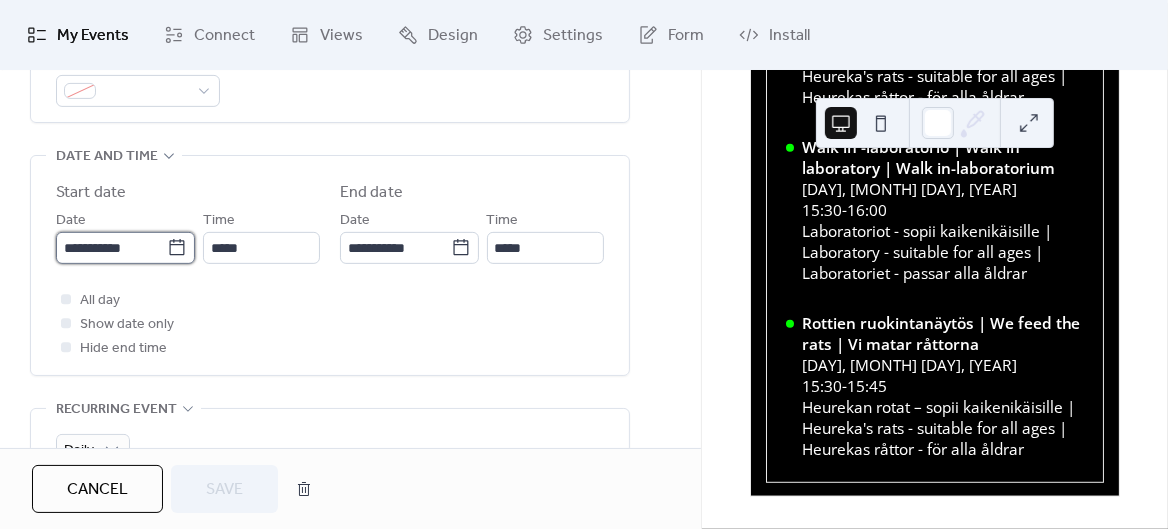 click on "**********" at bounding box center [111, 248] 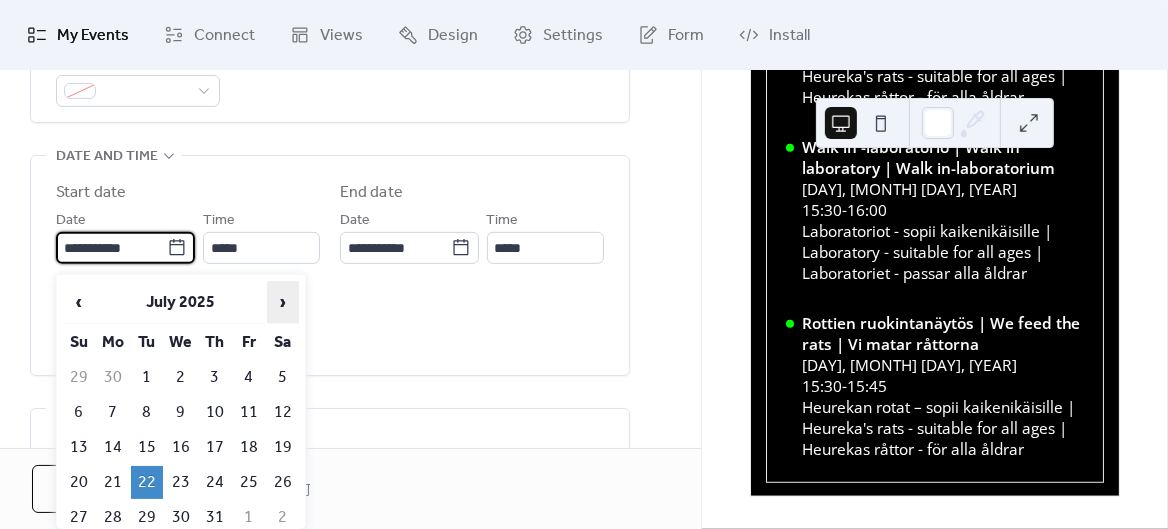click on "›" at bounding box center [283, 302] 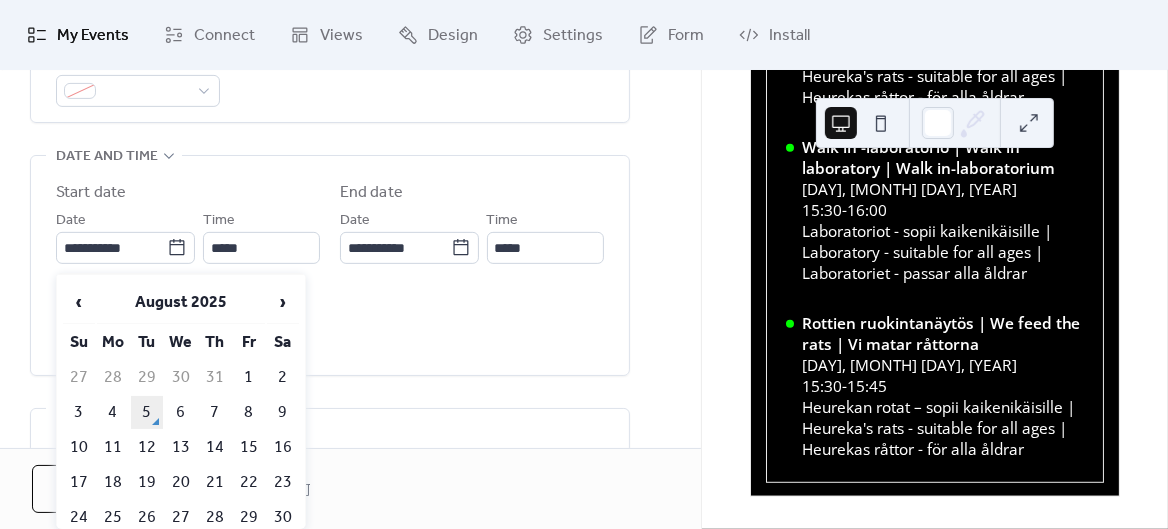 click on "5" at bounding box center [147, 412] 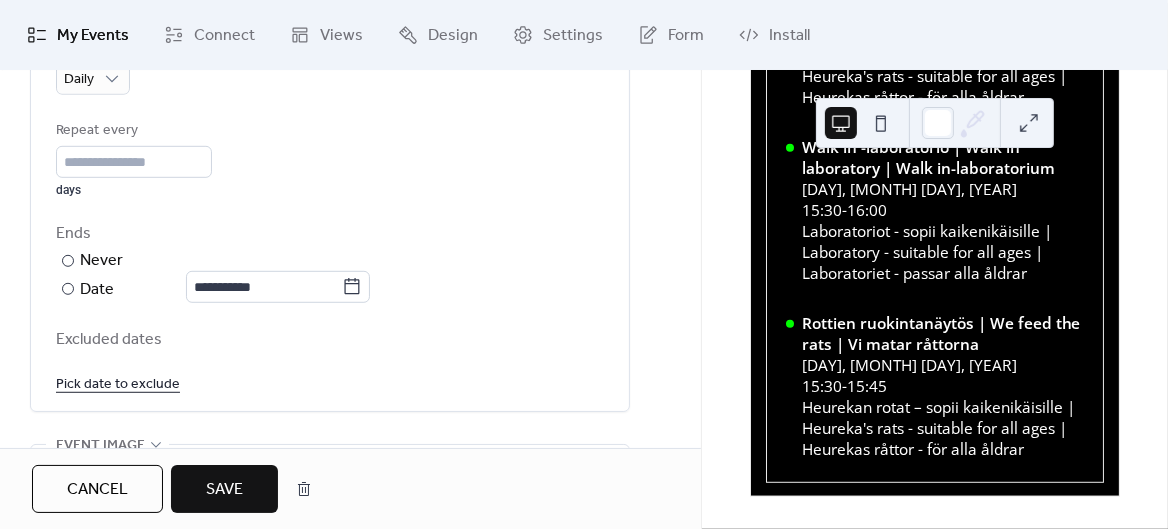 scroll, scrollTop: 995, scrollLeft: 0, axis: vertical 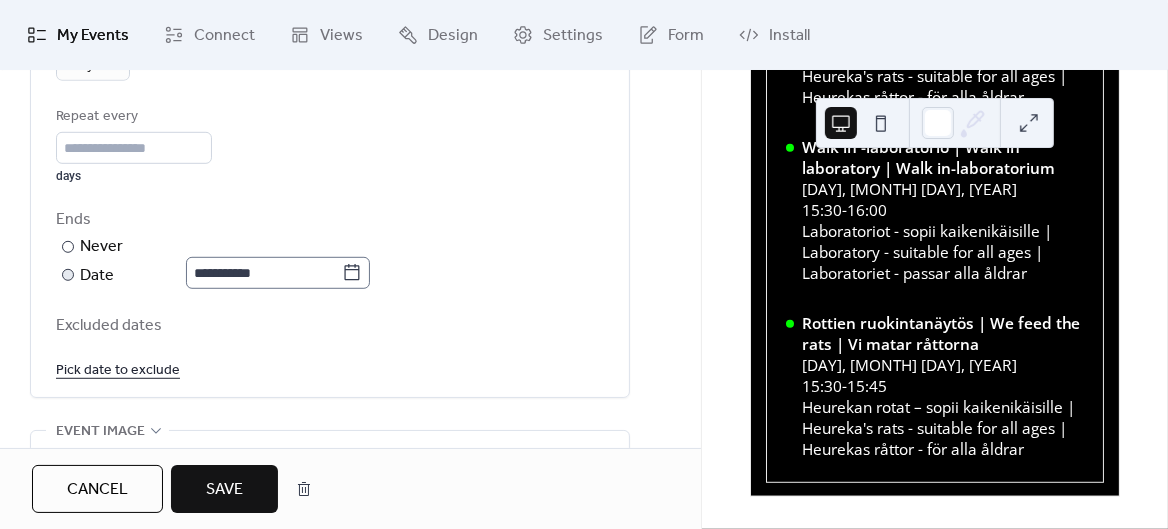 click 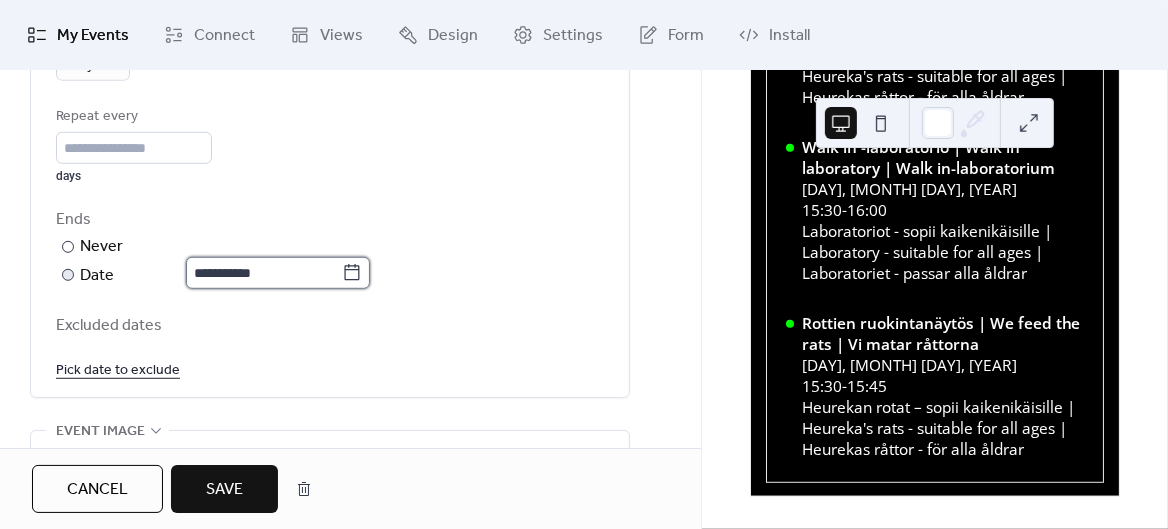 click on "**********" at bounding box center [264, 273] 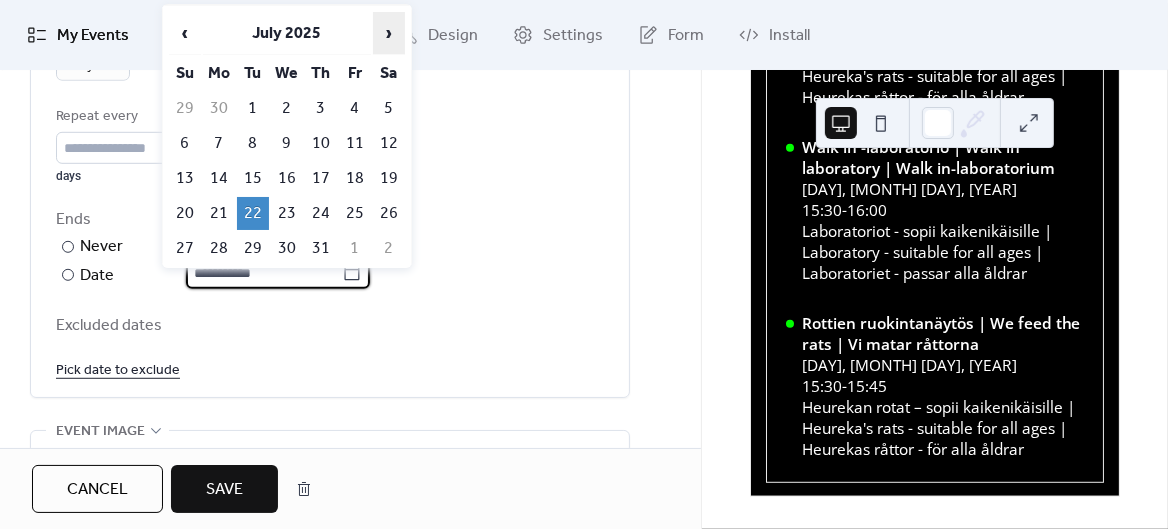 click on "›" at bounding box center [389, 33] 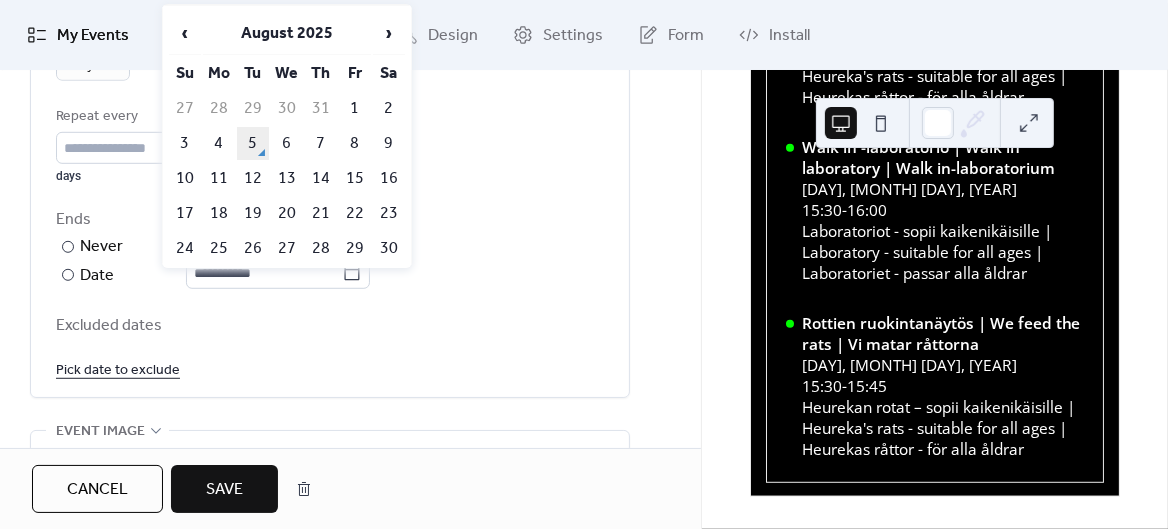 click on "5" at bounding box center [253, 143] 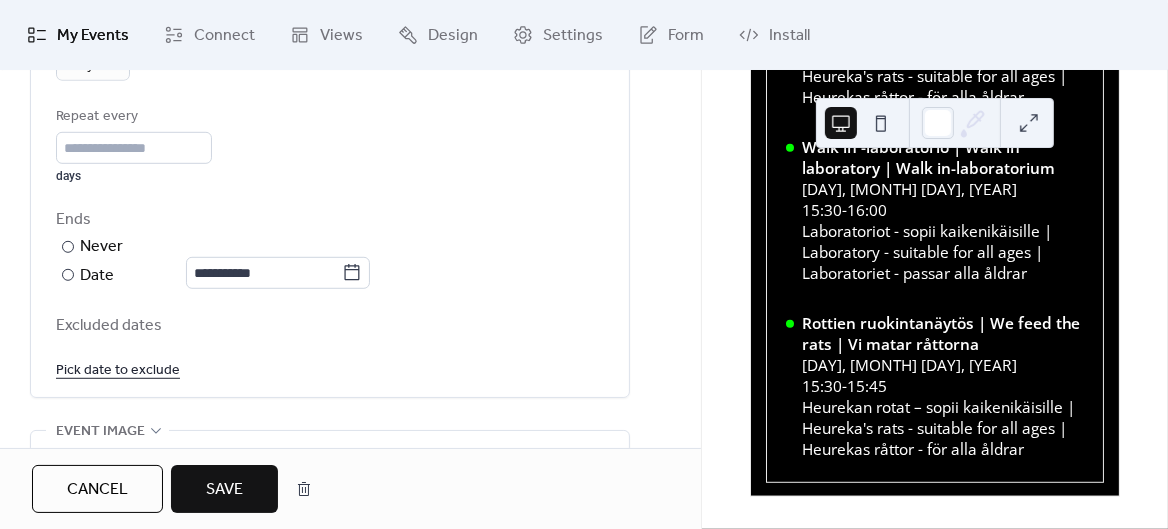 click on "Save" at bounding box center [224, 490] 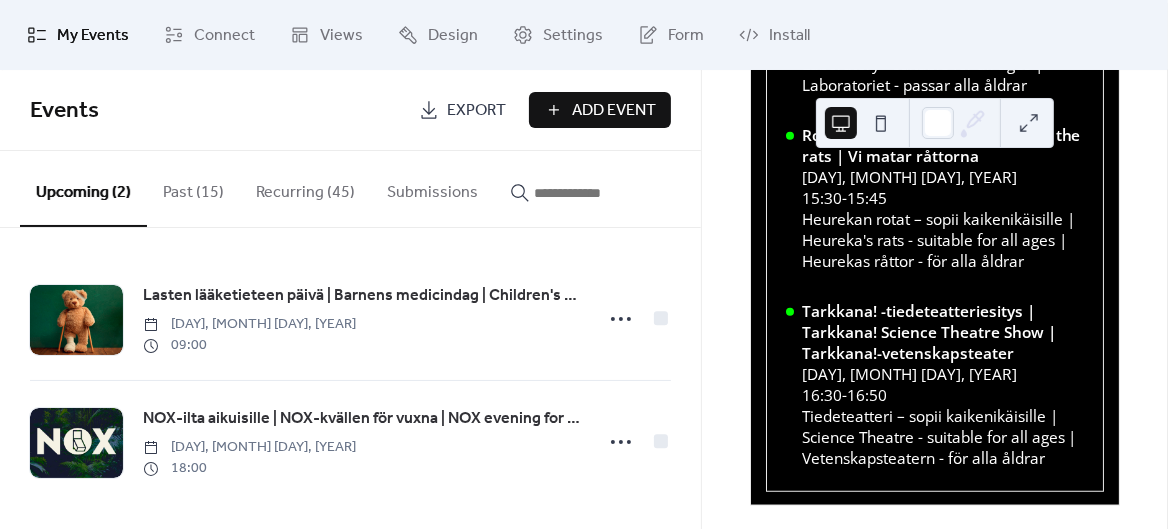 scroll, scrollTop: 1012, scrollLeft: 0, axis: vertical 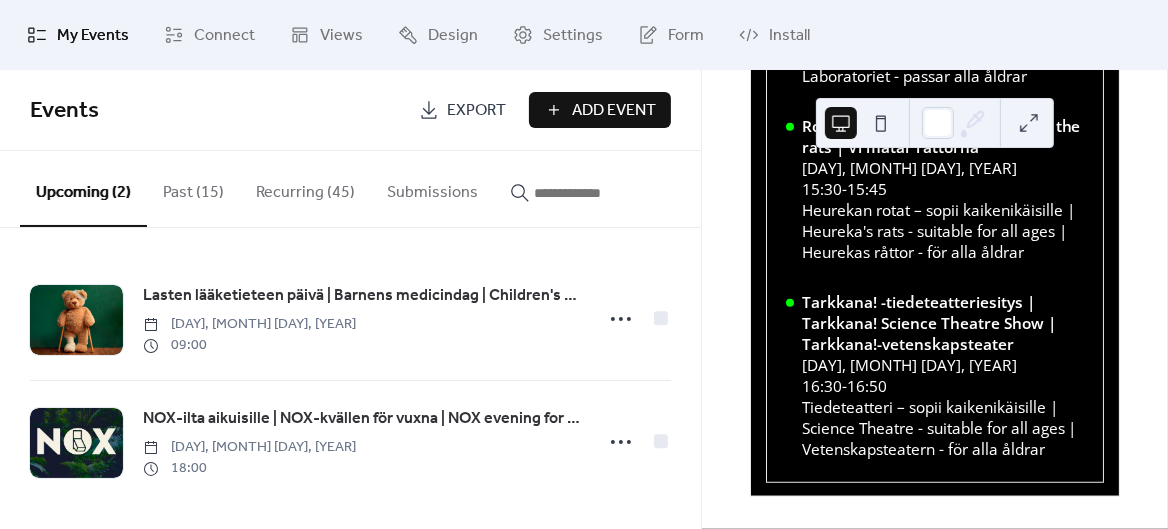 click on "Recurring (45)" at bounding box center [305, 188] 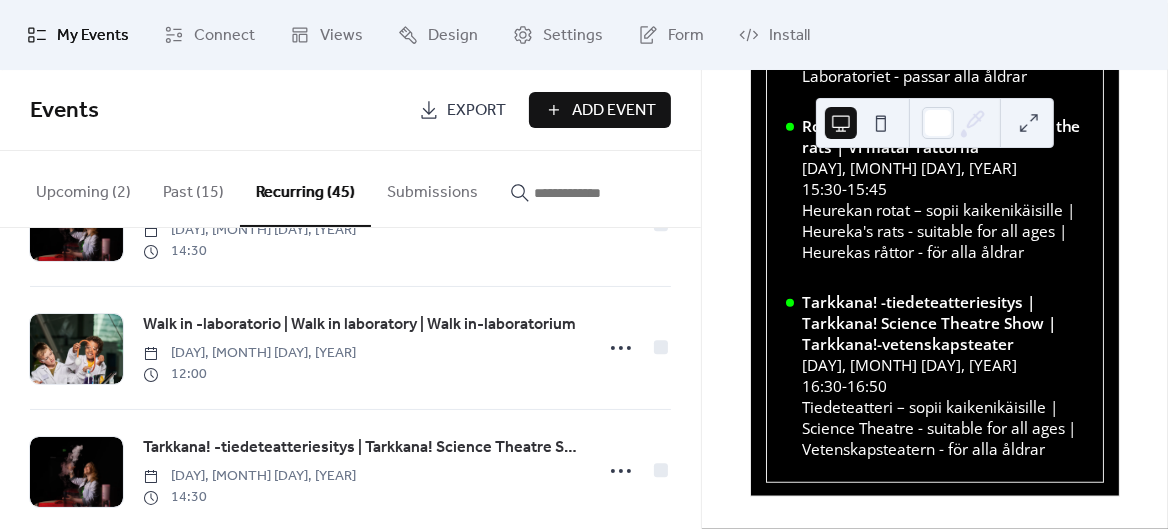 scroll, scrollTop: 3445, scrollLeft: 0, axis: vertical 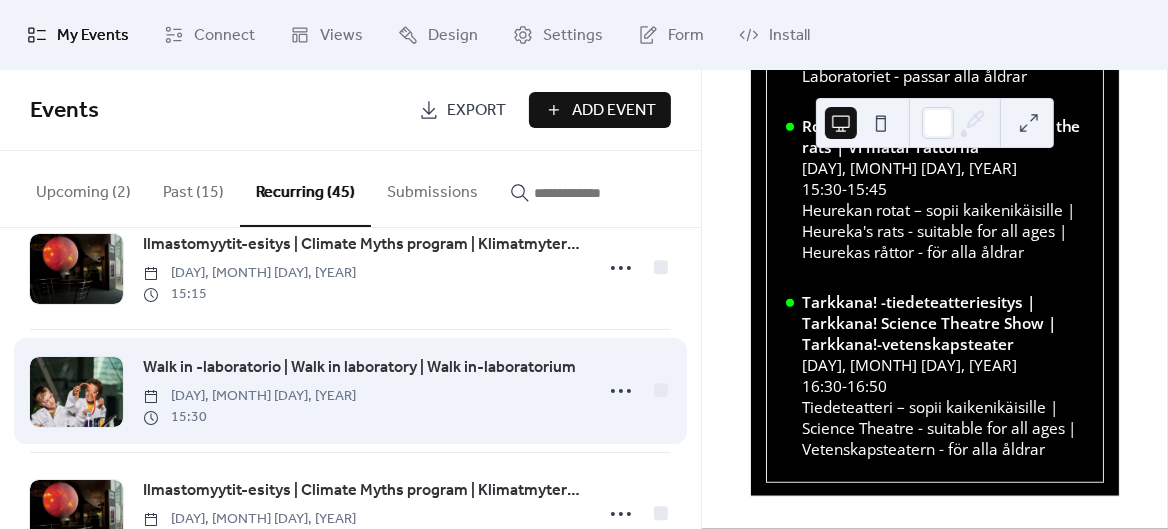 click on "Walk in -laboratorio | Walk in laboratory | Walk in-laboratorium" at bounding box center (359, 368) 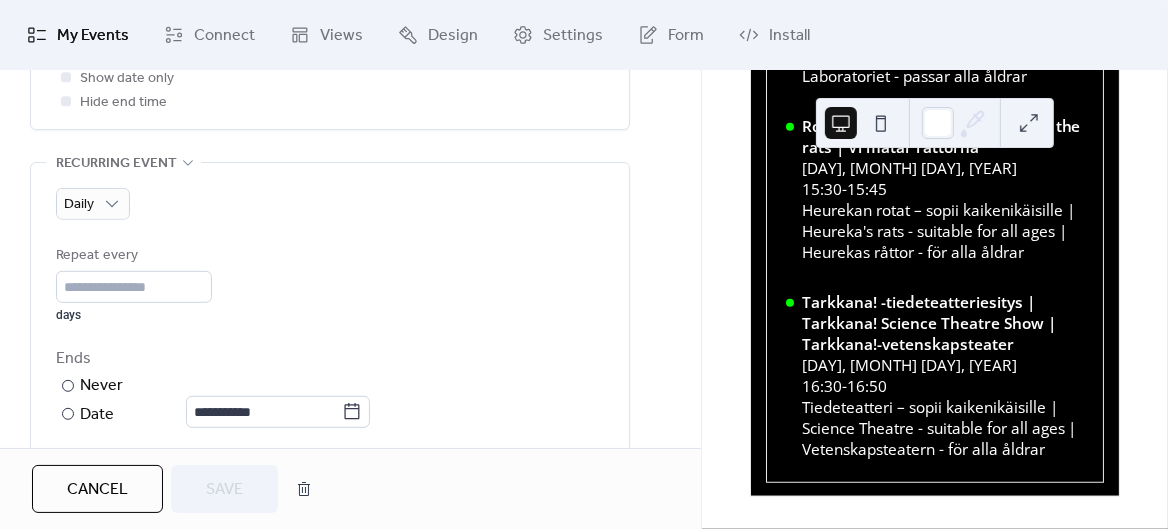 scroll, scrollTop: 860, scrollLeft: 0, axis: vertical 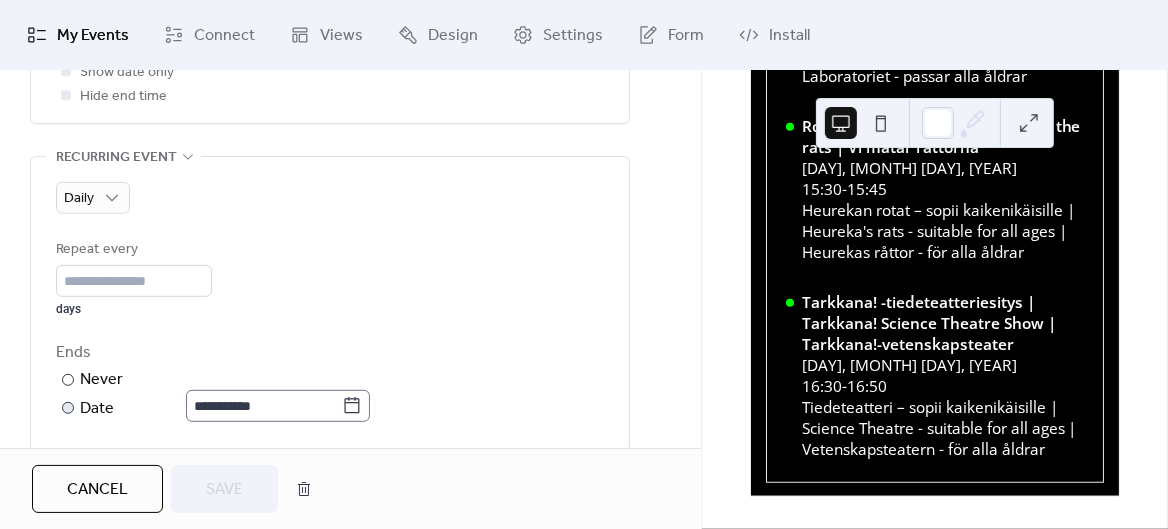 click 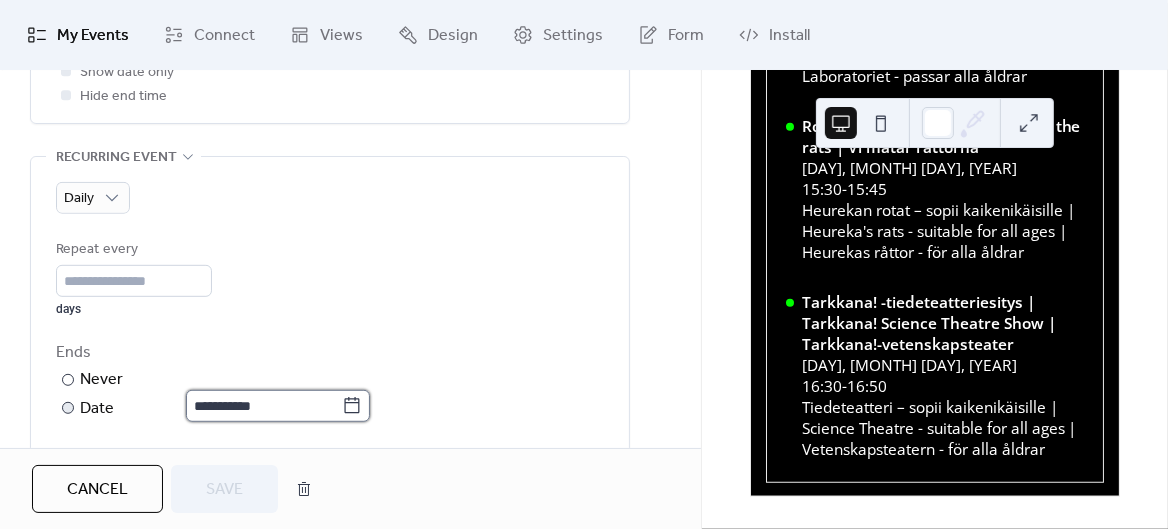 click on "**********" at bounding box center [264, 406] 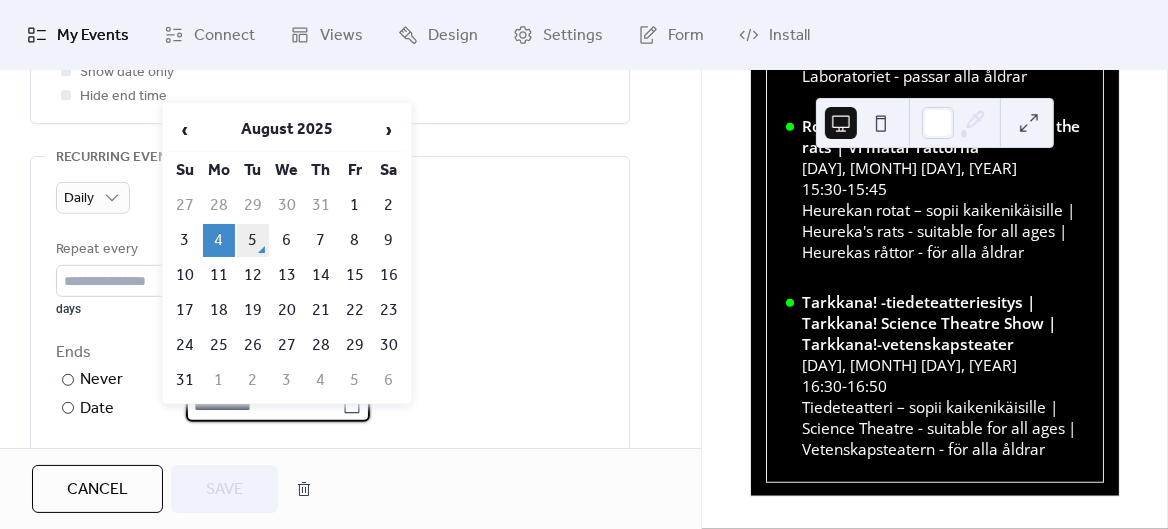click on "5" at bounding box center (253, 240) 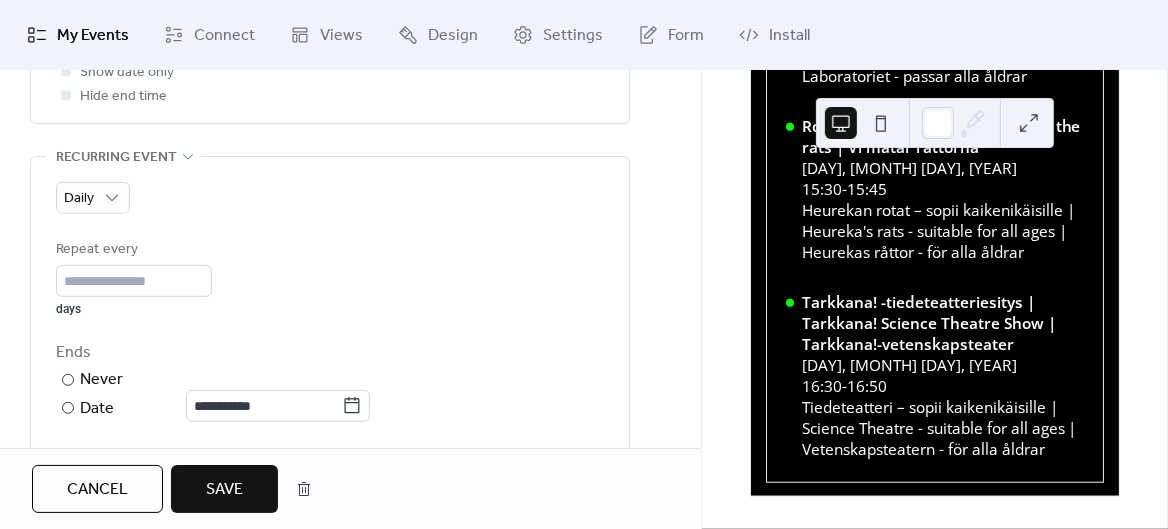 click on "Save" at bounding box center (224, 490) 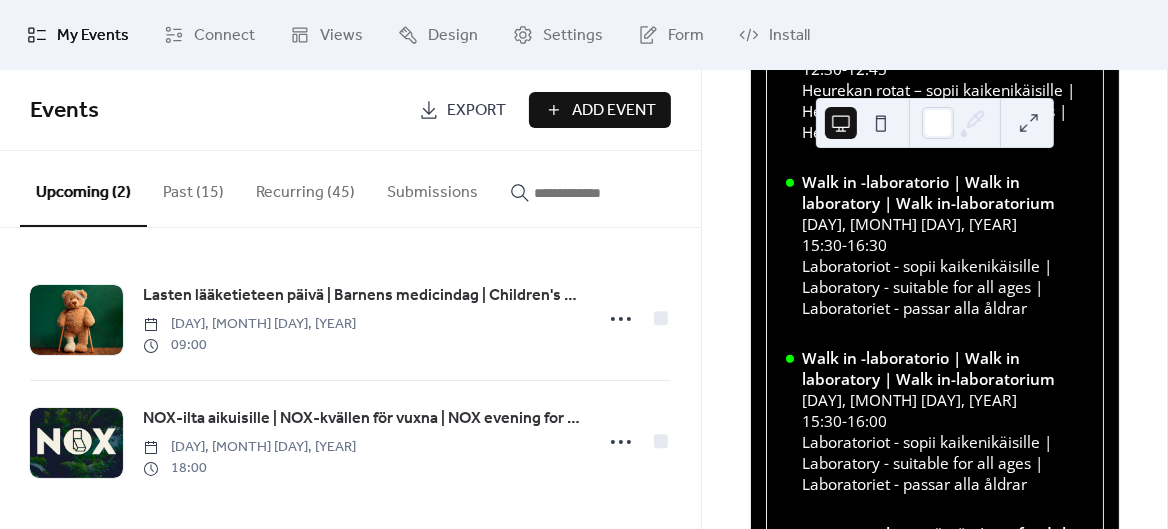 scroll, scrollTop: 758, scrollLeft: 0, axis: vertical 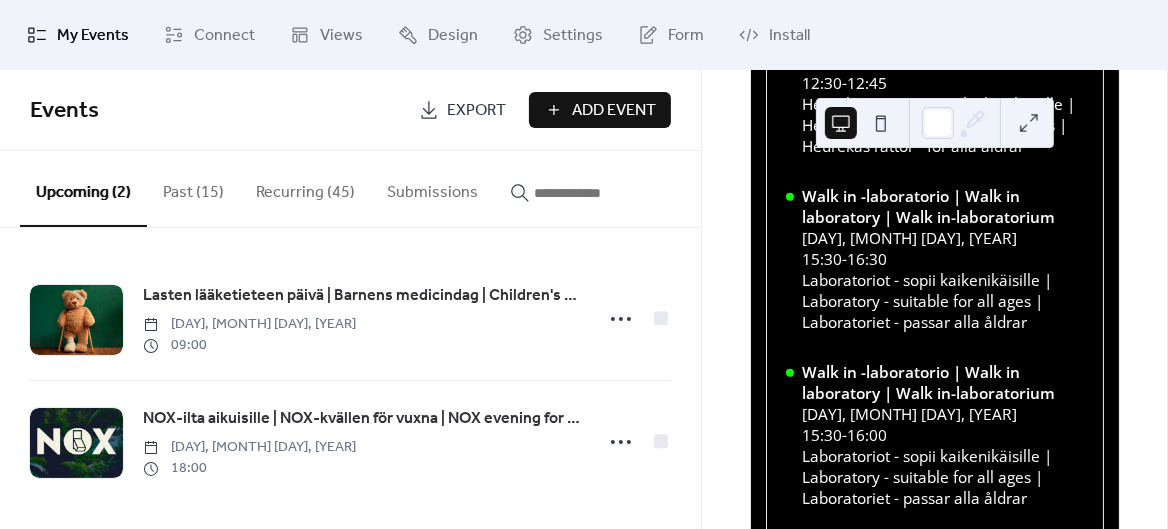 click on "Recurring (45)" at bounding box center [305, 188] 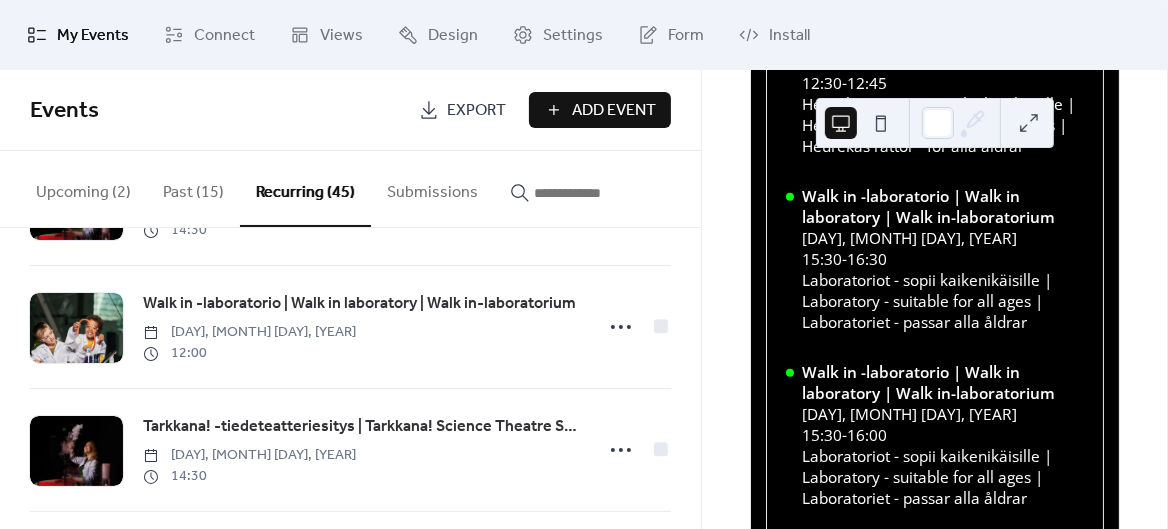 scroll, scrollTop: 3445, scrollLeft: 0, axis: vertical 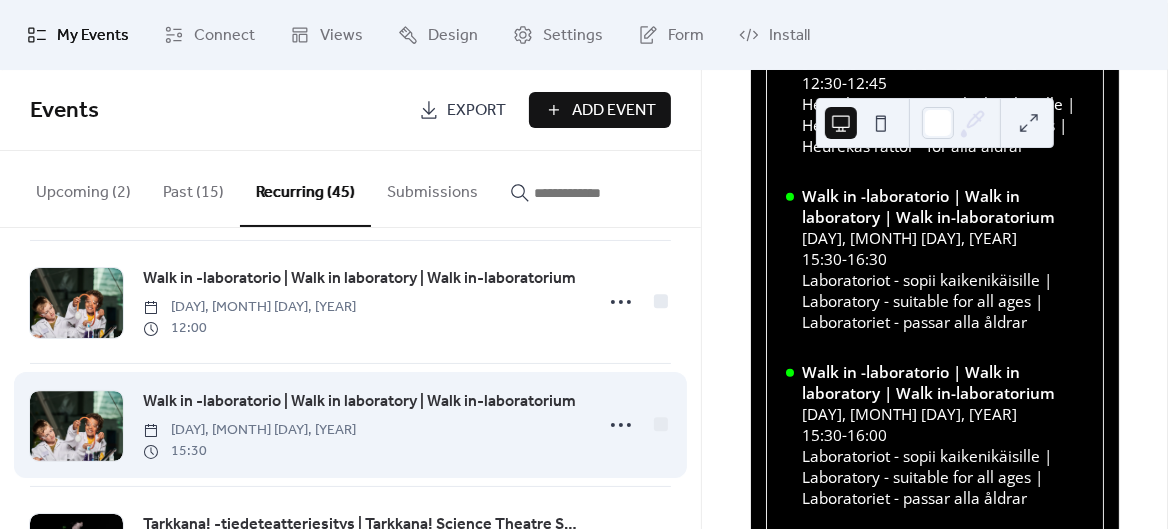 click on "Walk in -laboratorio | Walk in laboratory | Walk in-laboratorium" at bounding box center [359, 402] 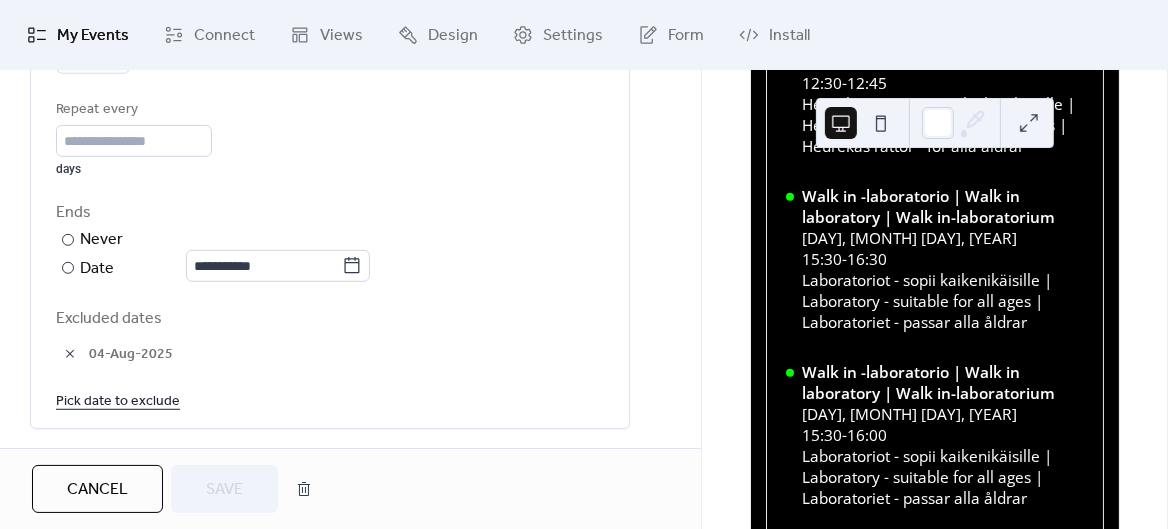 scroll, scrollTop: 1011, scrollLeft: 0, axis: vertical 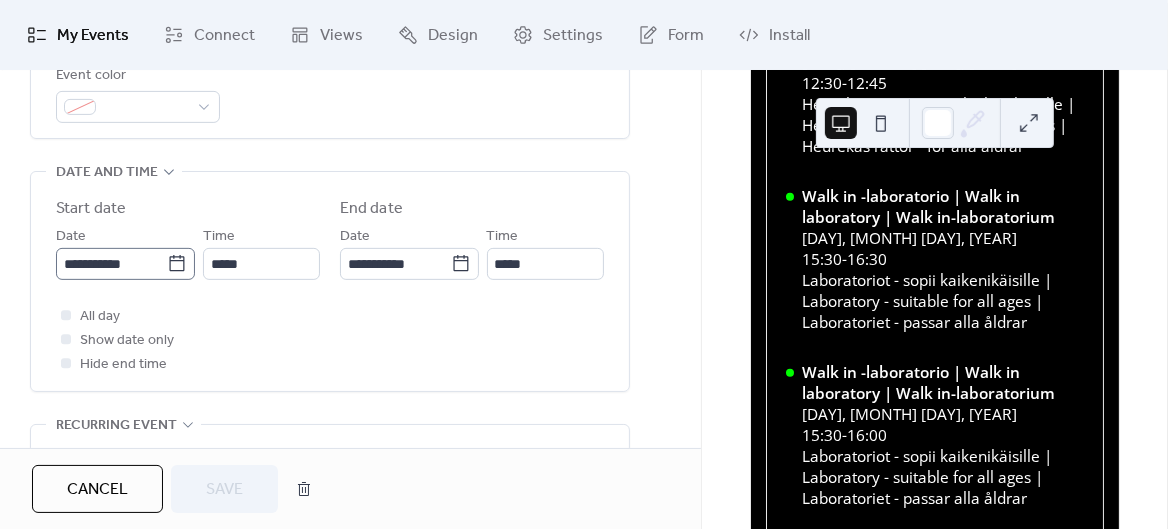 click 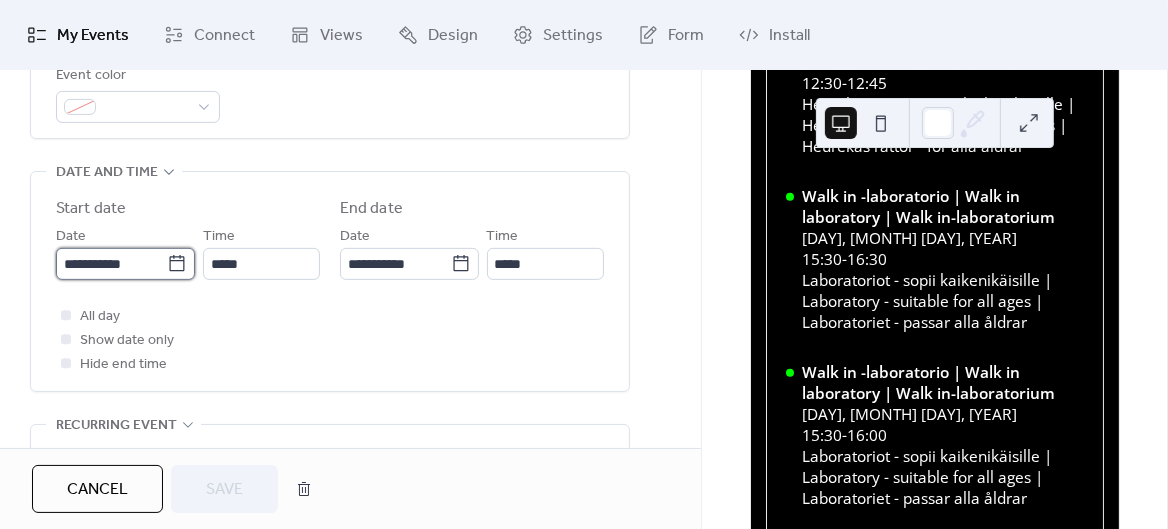 click on "**********" at bounding box center [111, 264] 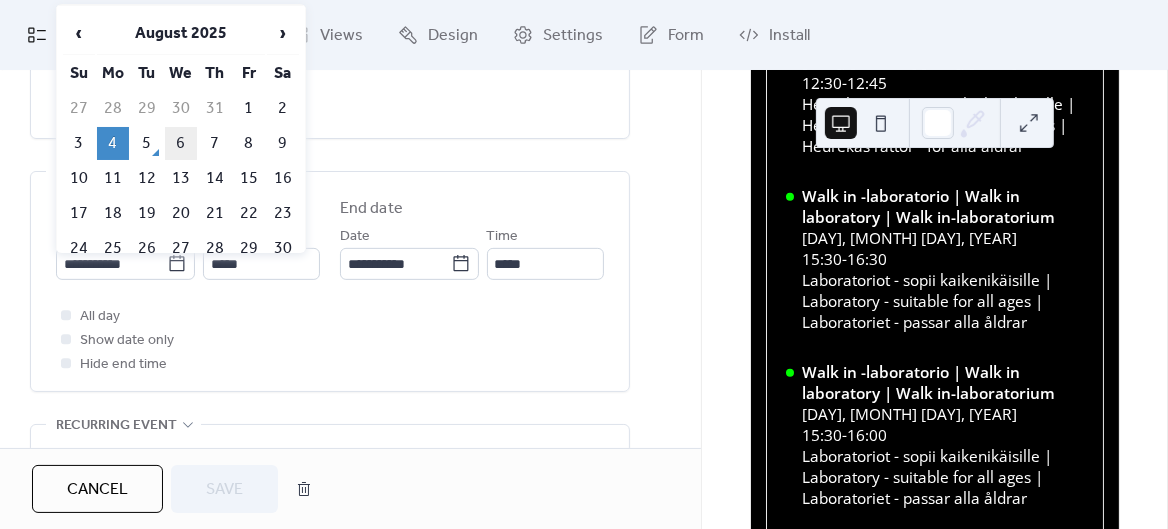 click on "6" at bounding box center (181, 143) 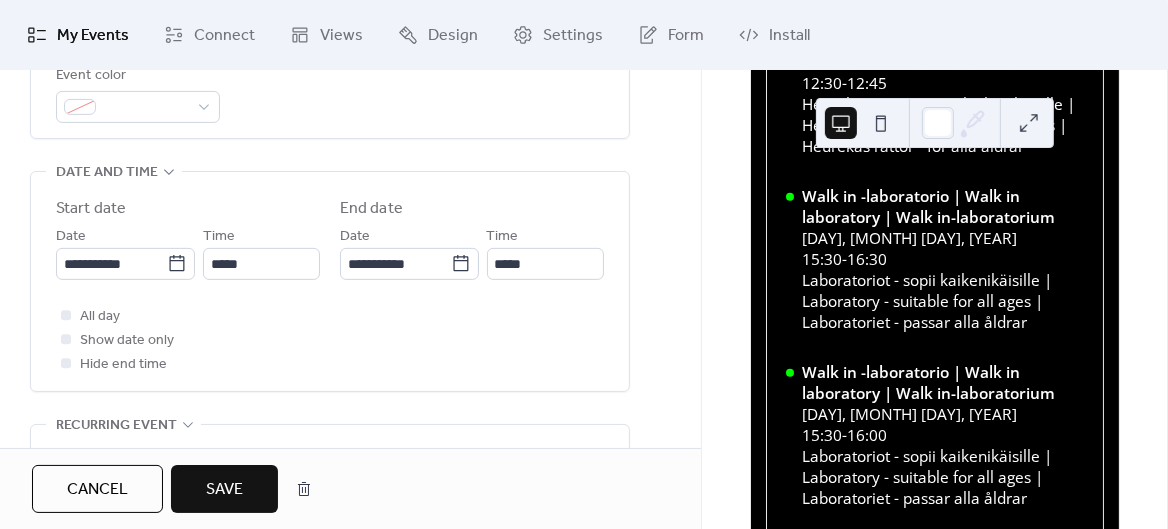 click on "Save" at bounding box center (224, 490) 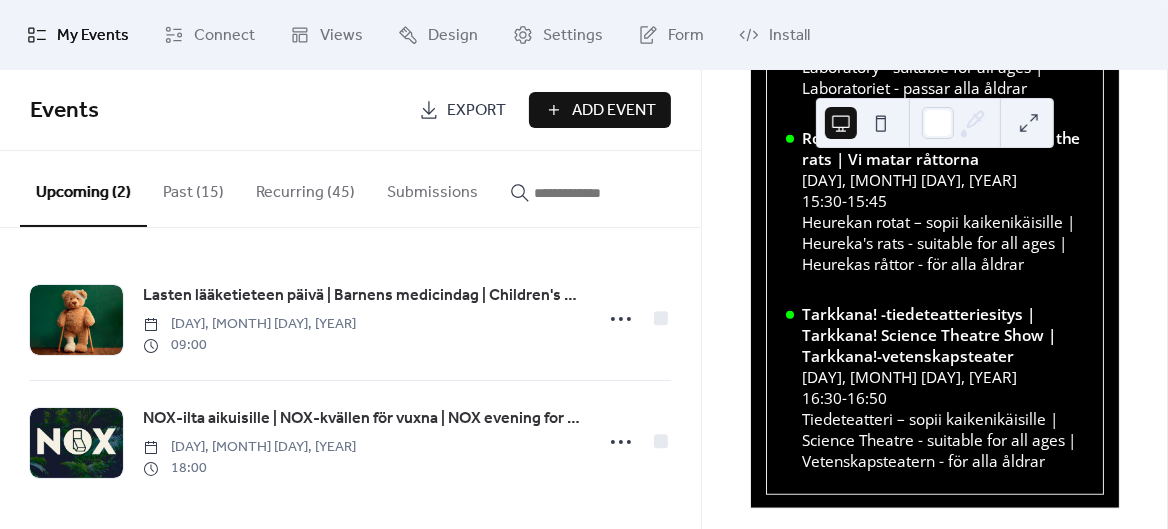 scroll, scrollTop: 1012, scrollLeft: 0, axis: vertical 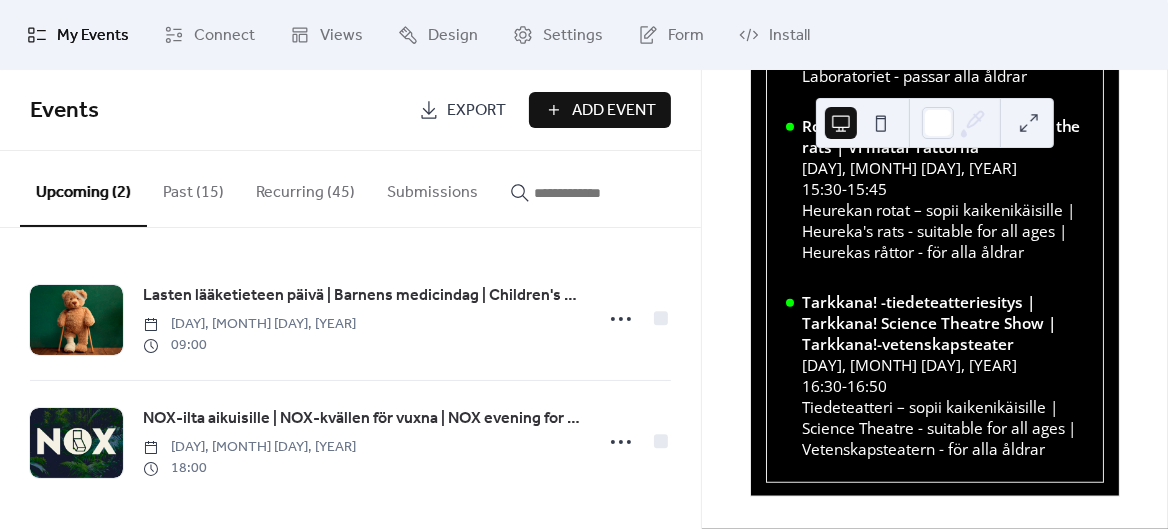 click on "Recurring (45)" at bounding box center [305, 188] 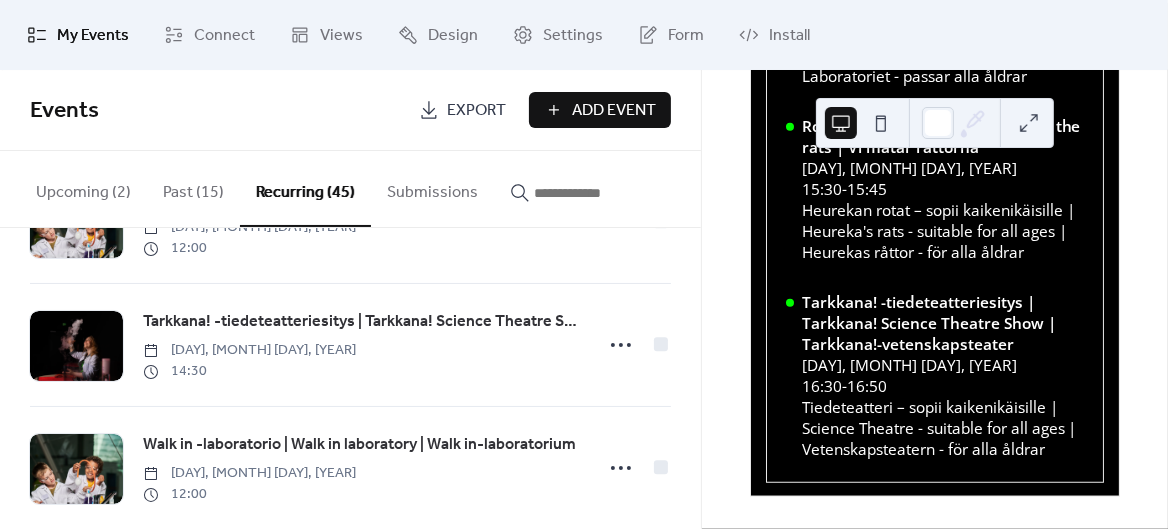 scroll, scrollTop: 3445, scrollLeft: 0, axis: vertical 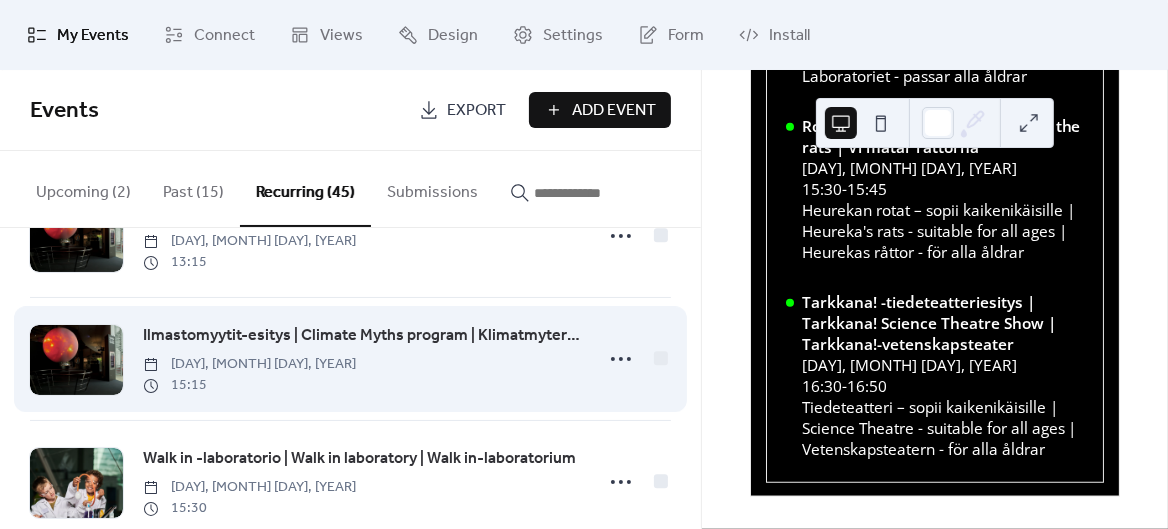 click on "Ilmastomyytit-esitys | Climate Myths program | Klimatmyter-programmet" at bounding box center (361, 336) 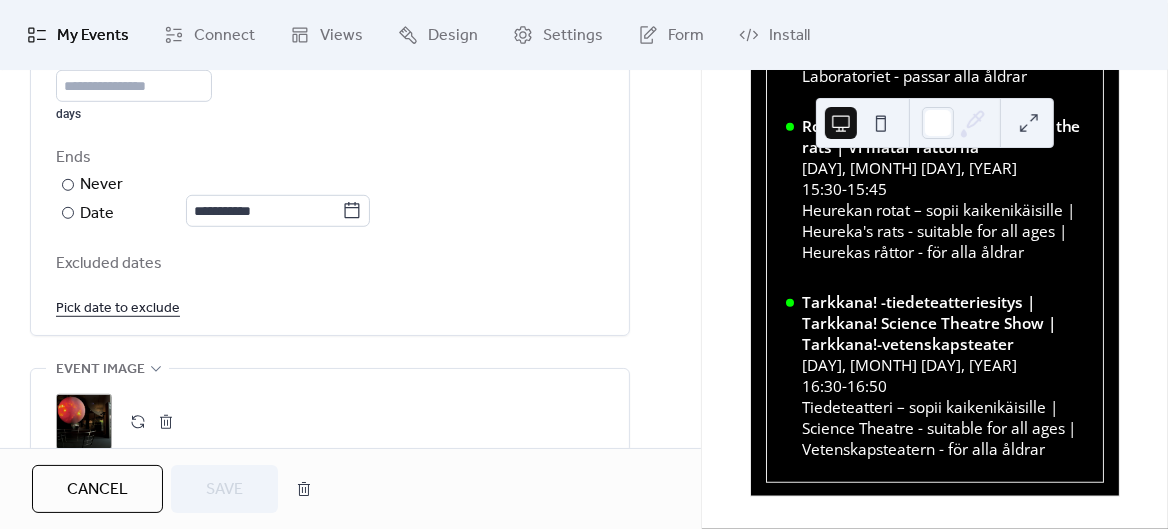 scroll, scrollTop: 1047, scrollLeft: 0, axis: vertical 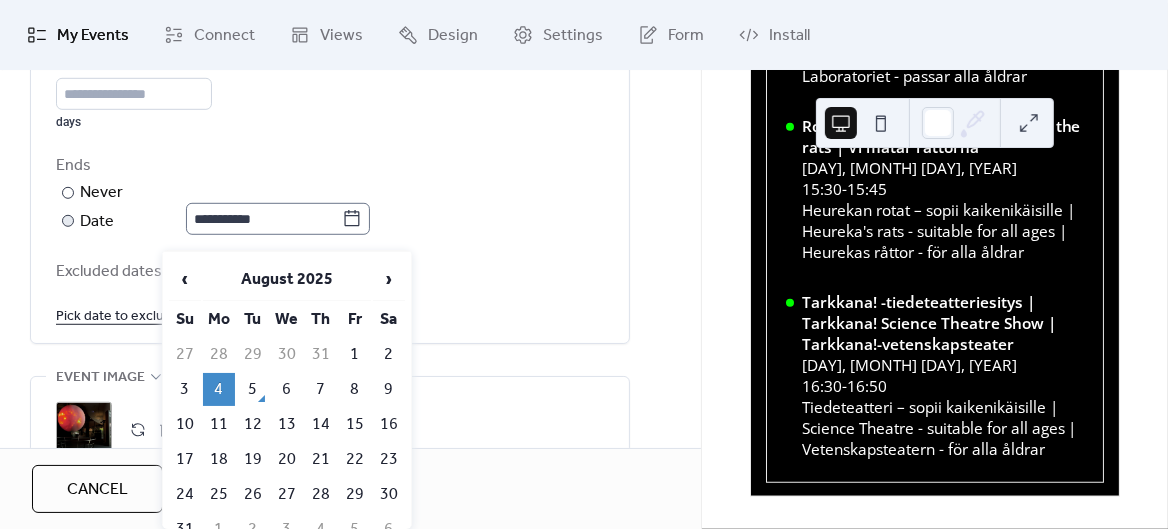 click 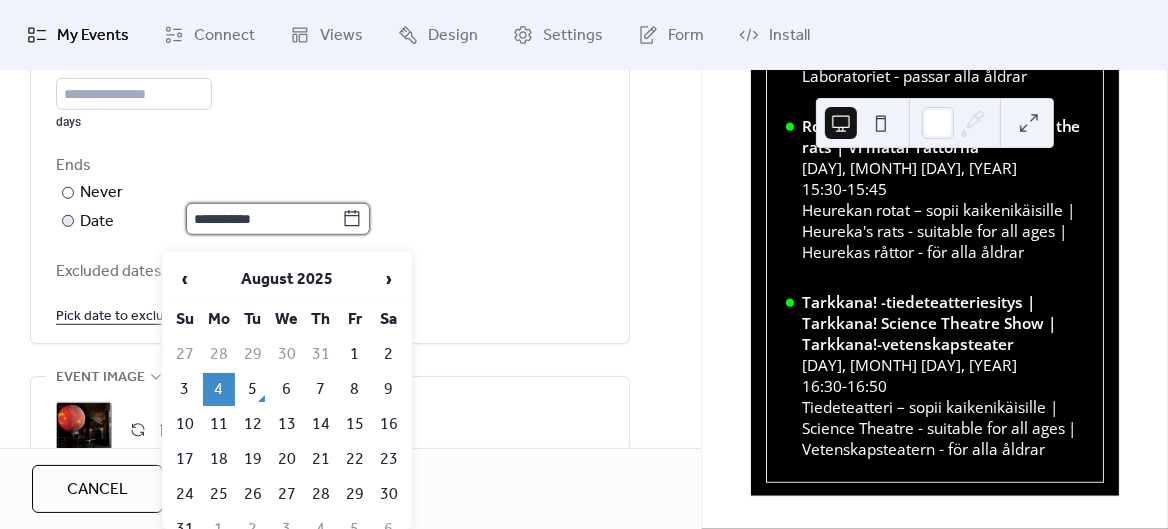 click on "**********" at bounding box center [264, 219] 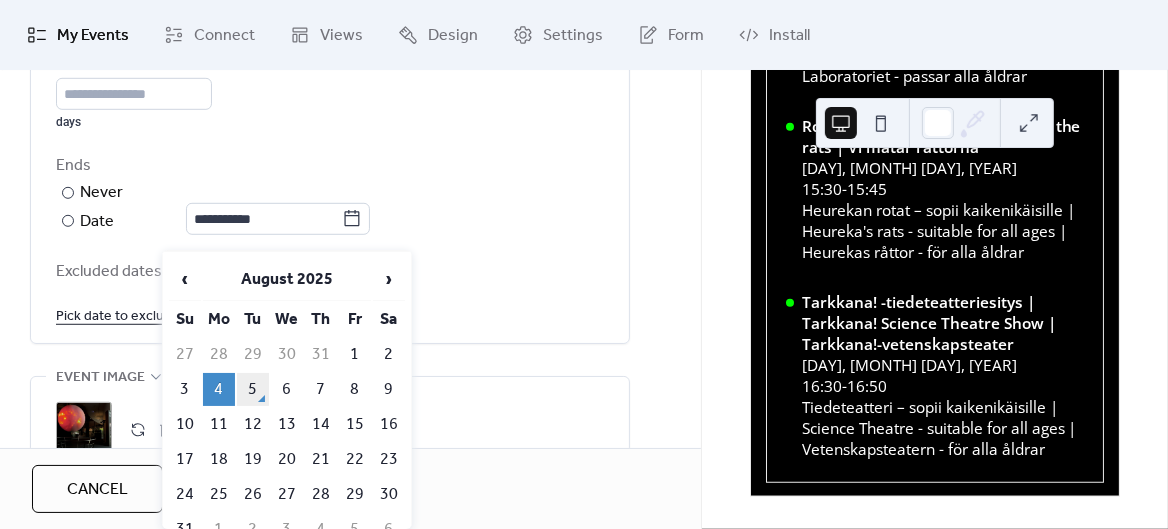click on "5" at bounding box center [253, 389] 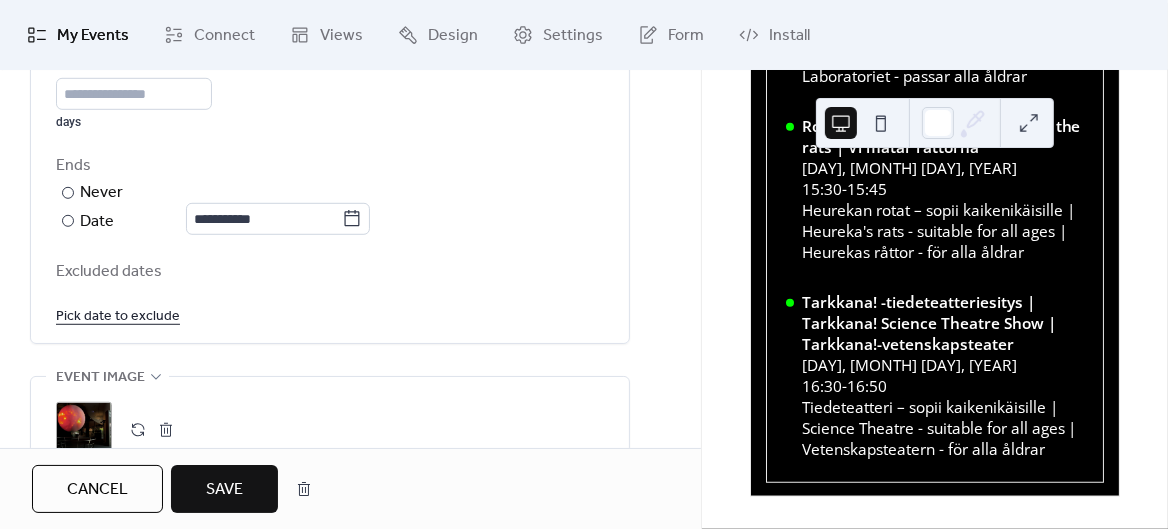click on "Save" at bounding box center (224, 490) 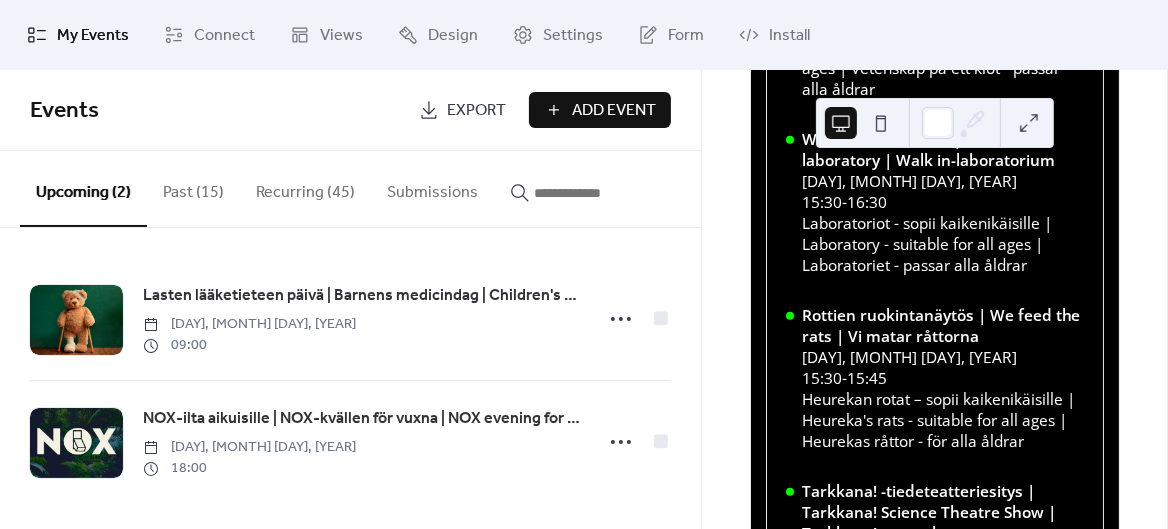 scroll, scrollTop: 1033, scrollLeft: 0, axis: vertical 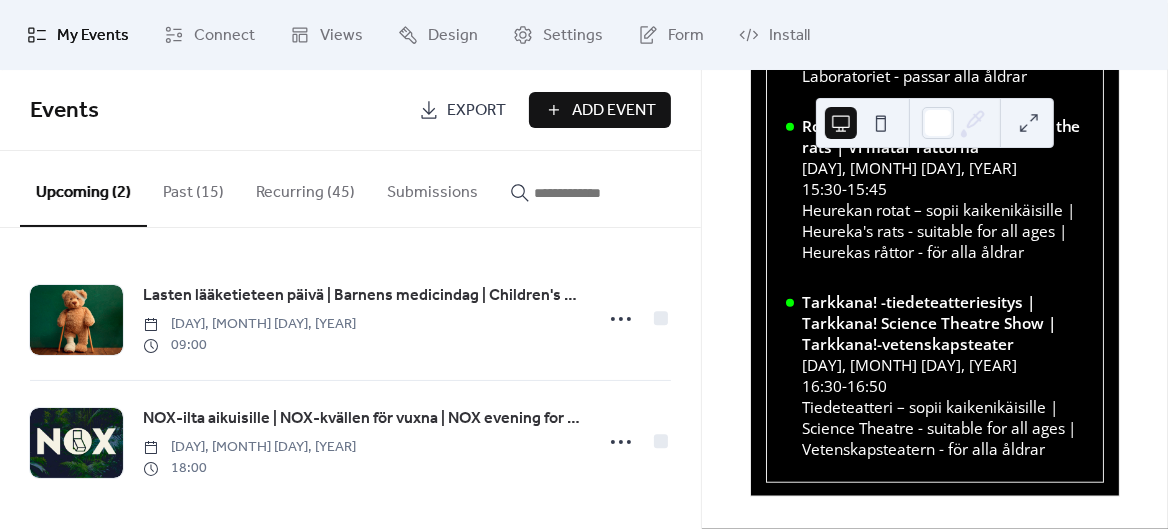 click on "Recurring (45)" at bounding box center [305, 188] 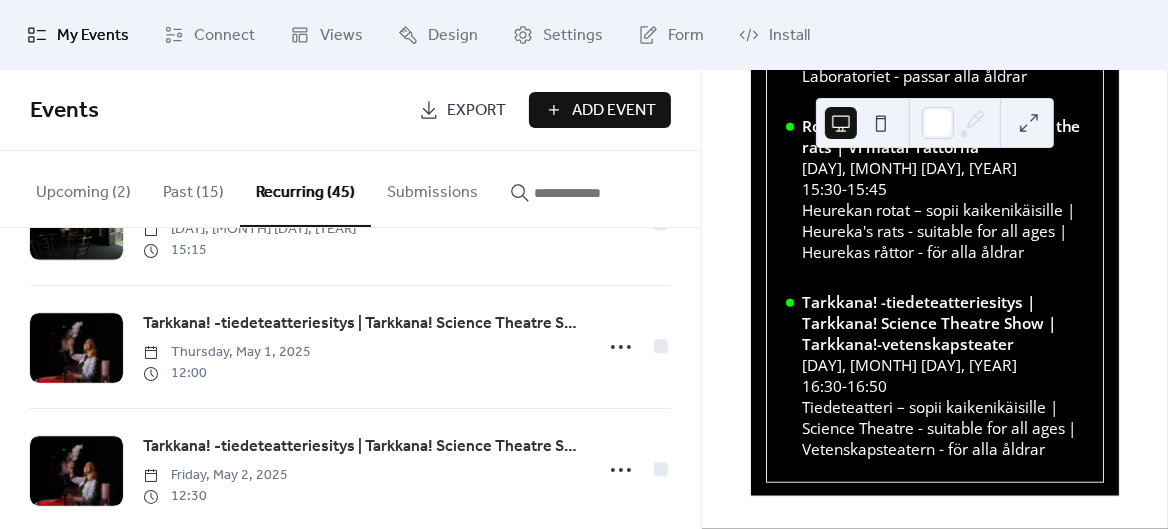 scroll, scrollTop: 504, scrollLeft: 0, axis: vertical 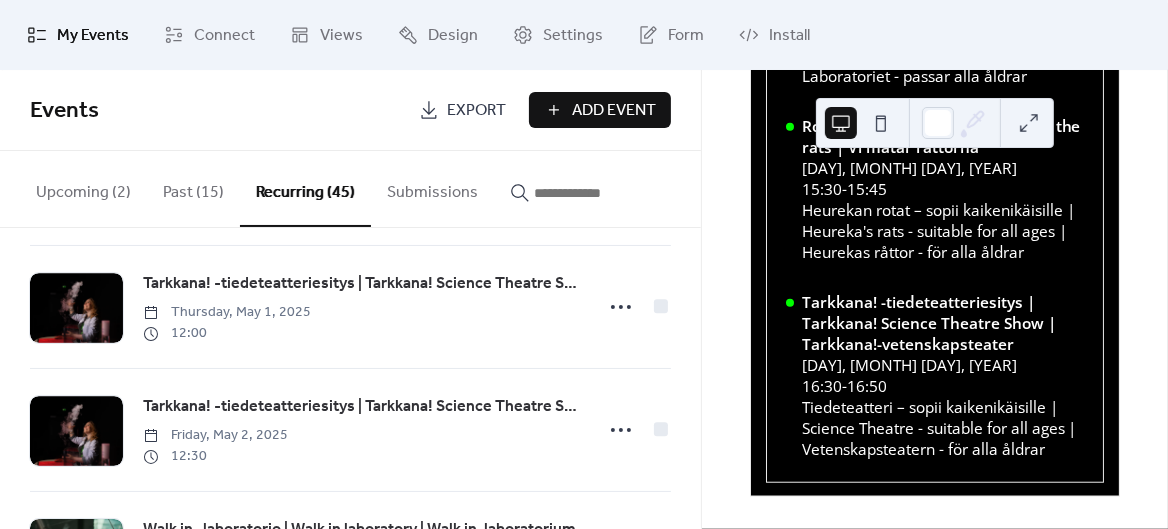 click at bounding box center [594, 193] 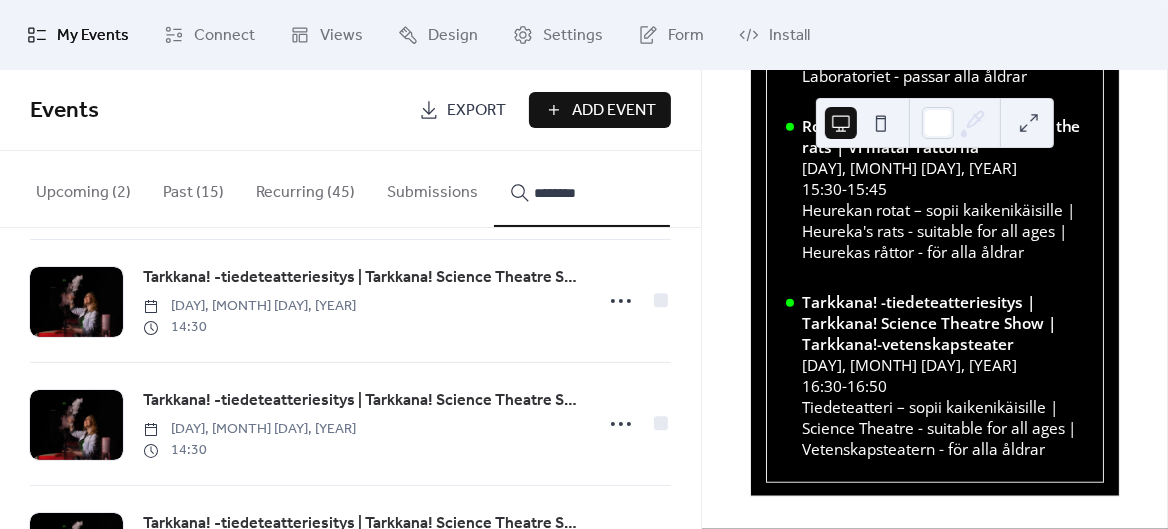 scroll, scrollTop: 899, scrollLeft: 0, axis: vertical 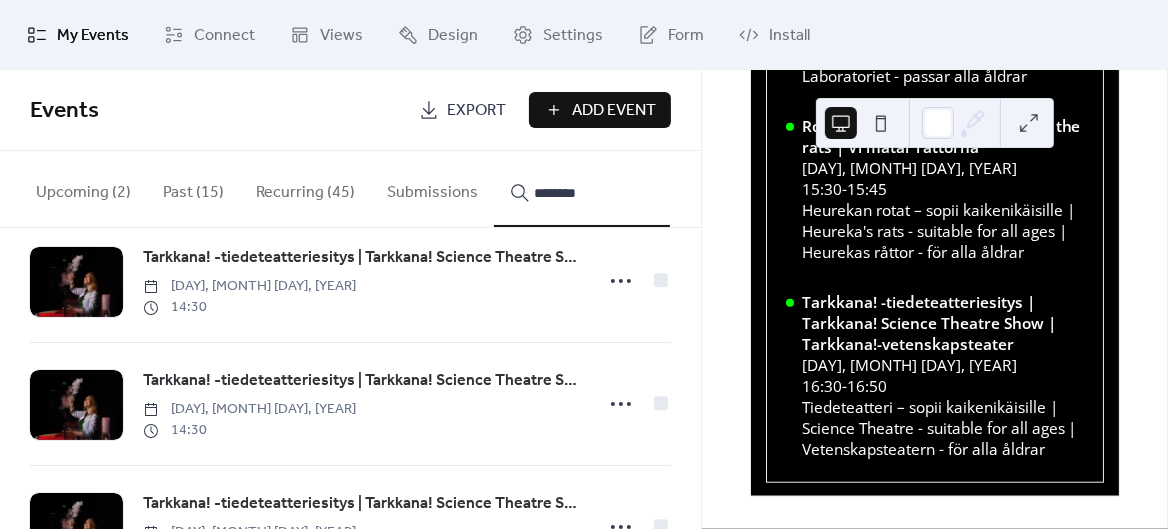 type on "********" 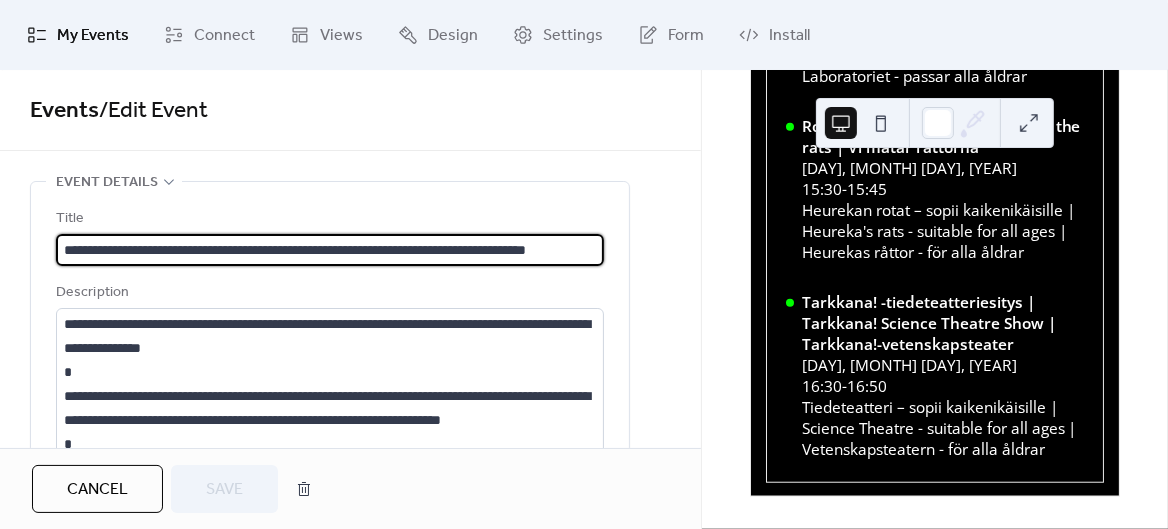 scroll, scrollTop: 0, scrollLeft: 26, axis: horizontal 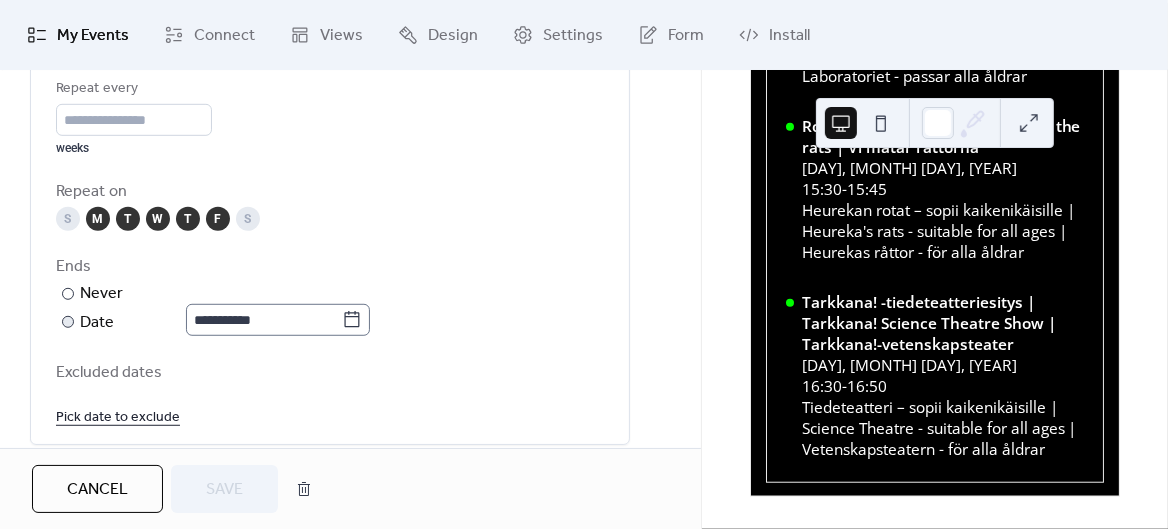 click 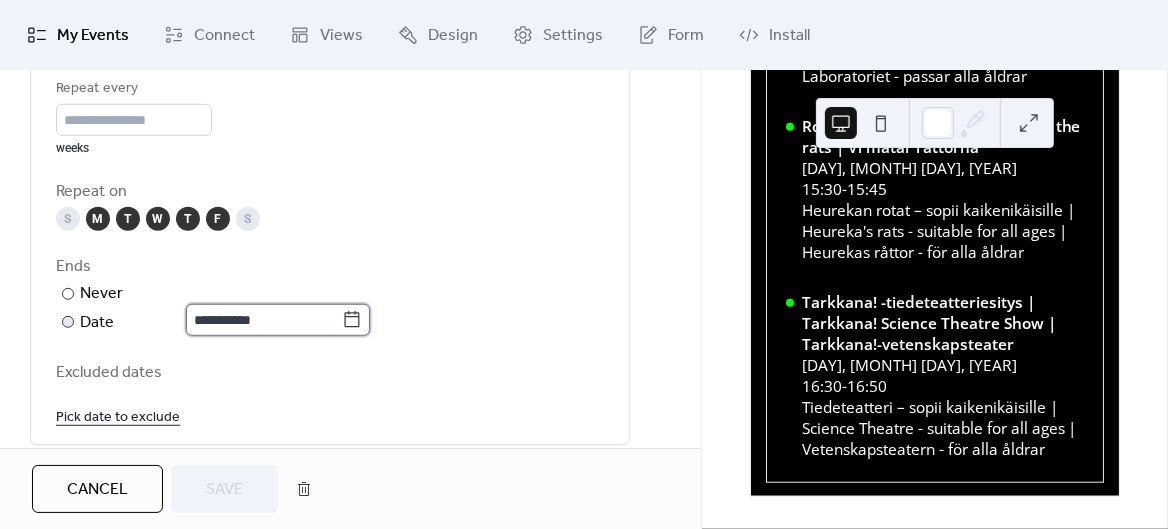 click on "**********" at bounding box center [264, 320] 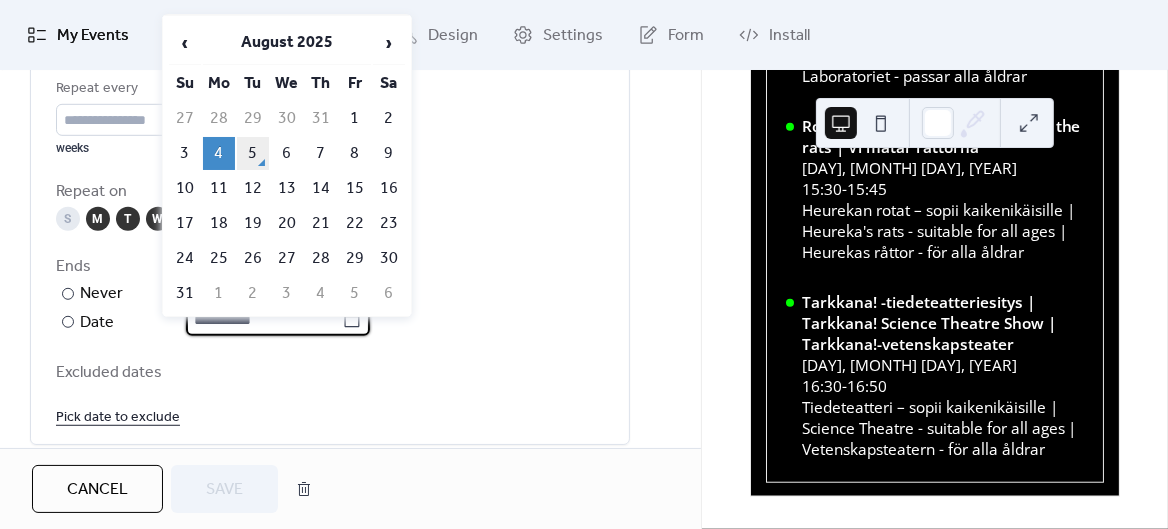 click on "5" at bounding box center (253, 153) 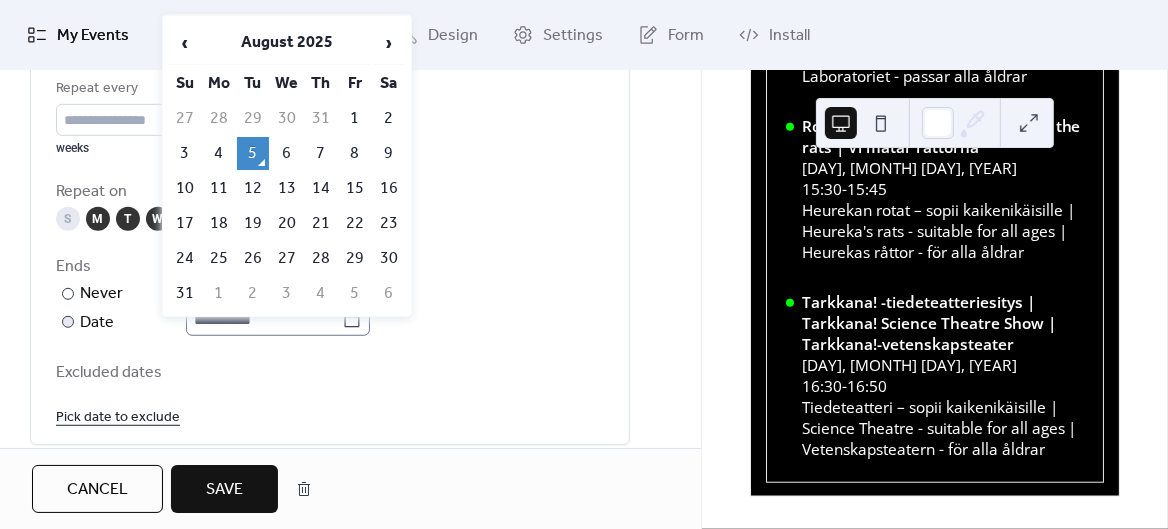 click 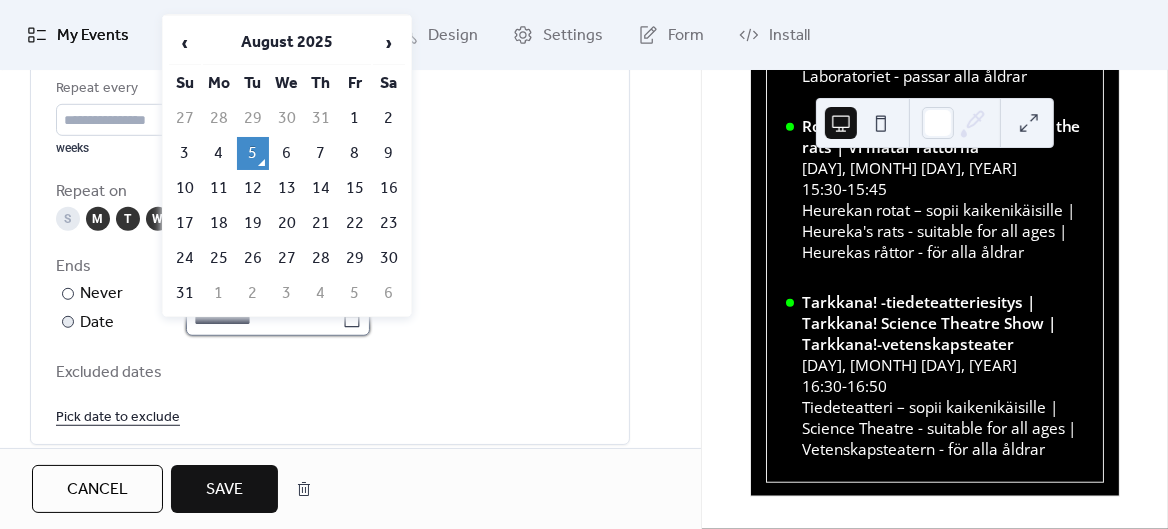 click on "**********" at bounding box center (264, 320) 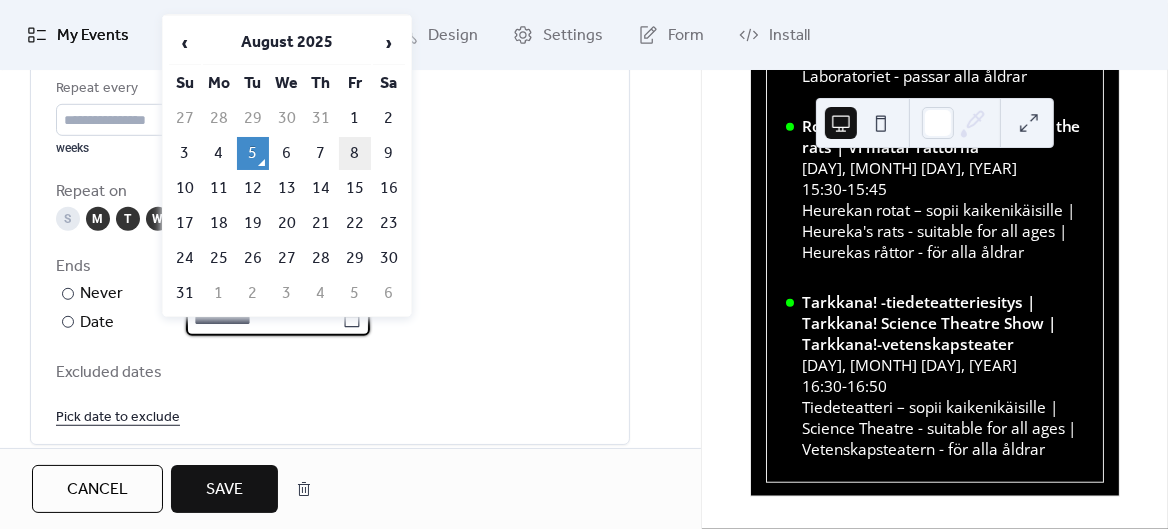 click on "8" at bounding box center [355, 153] 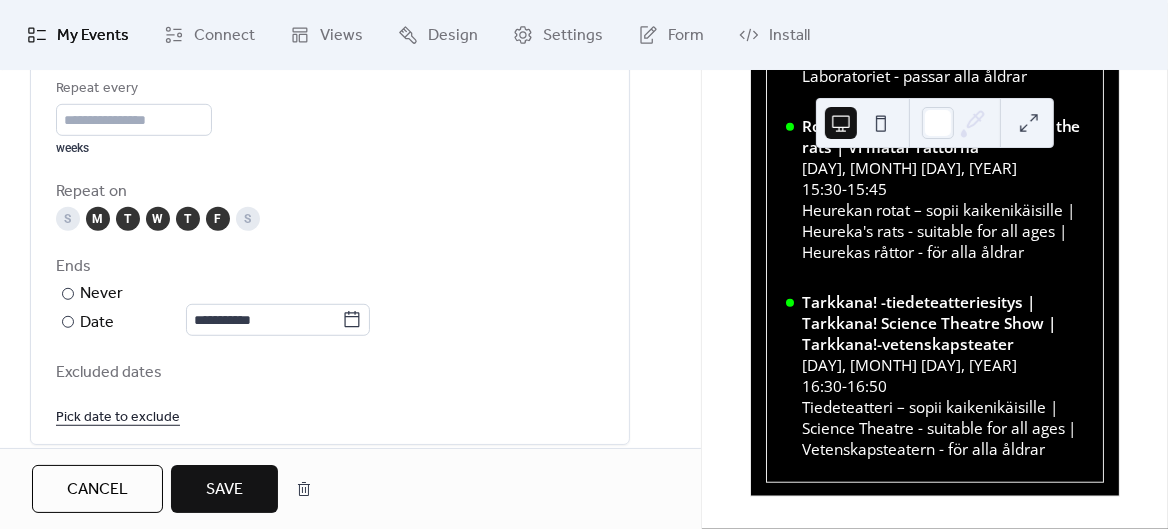 click on "Save" at bounding box center [224, 490] 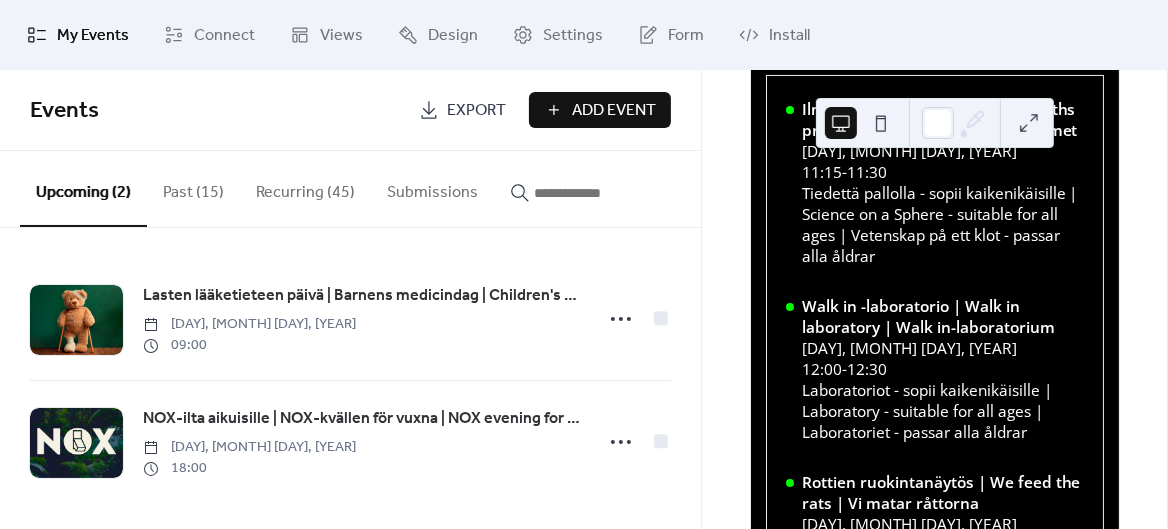 scroll, scrollTop: 308, scrollLeft: 0, axis: vertical 